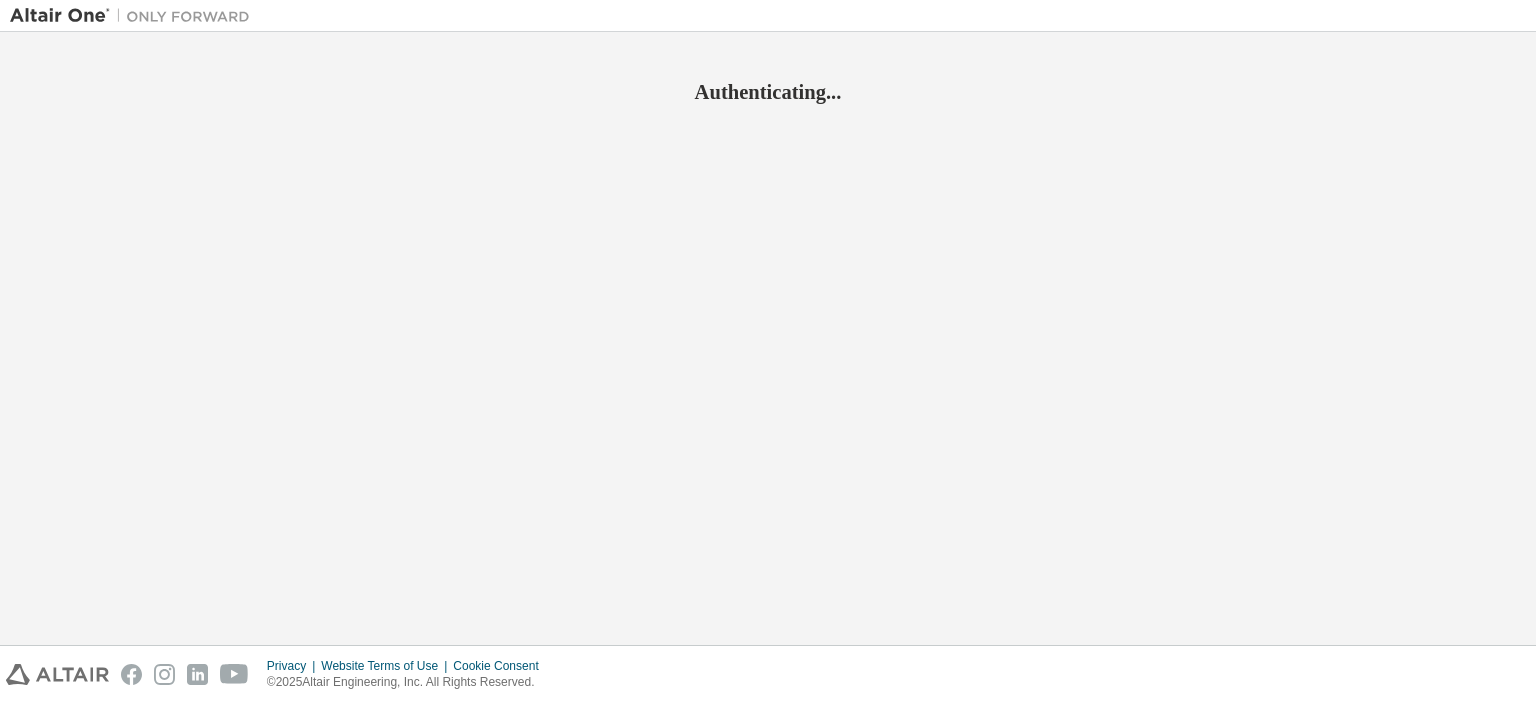scroll, scrollTop: 0, scrollLeft: 0, axis: both 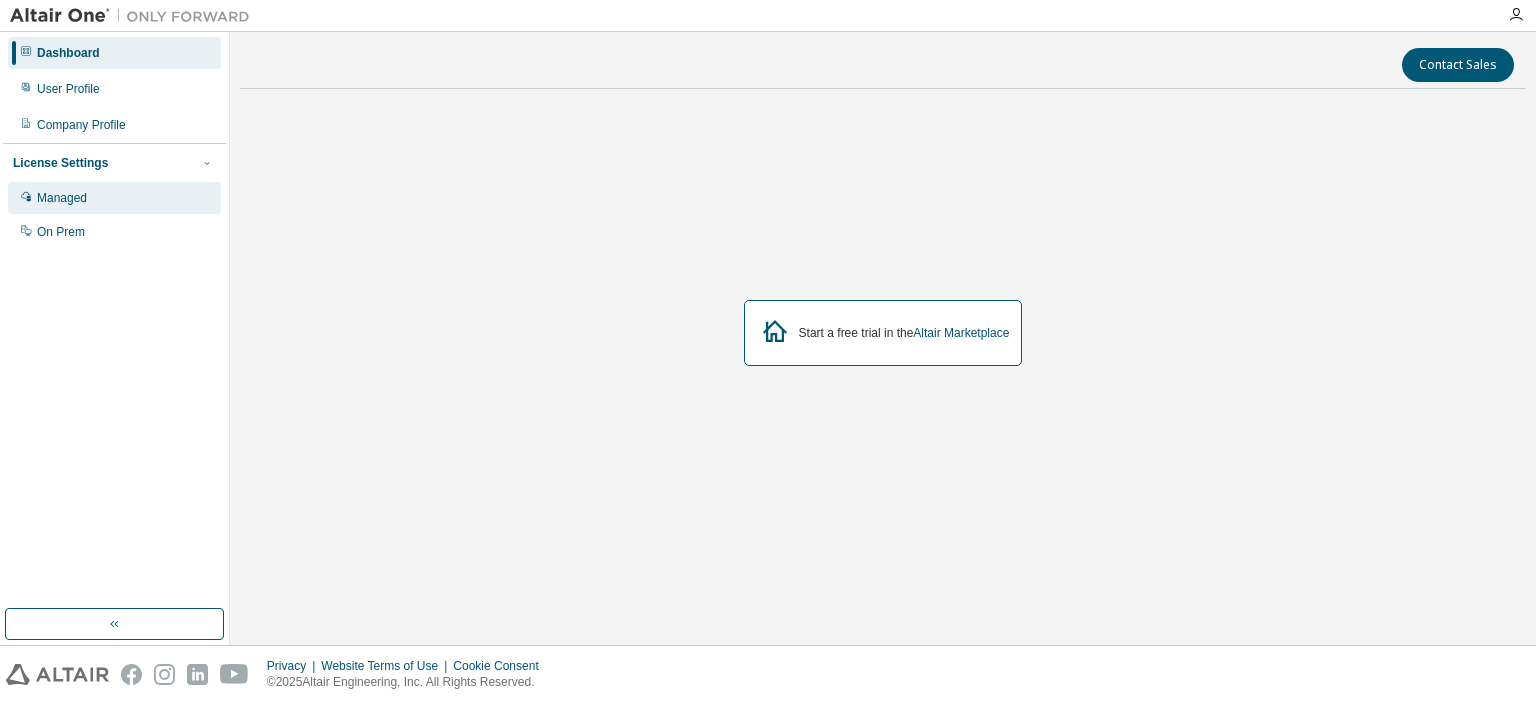 click on "Managed" at bounding box center [62, 198] 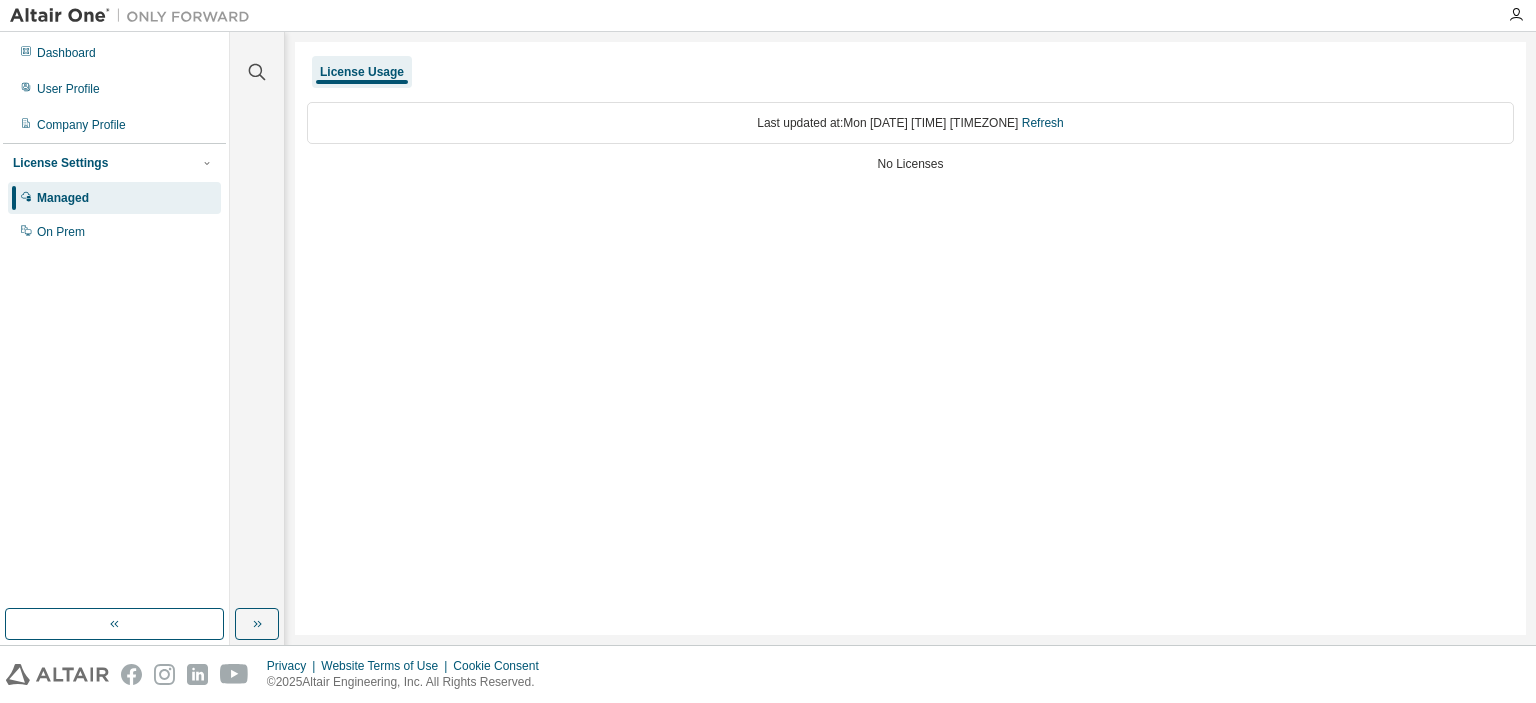 click on "License Usage" at bounding box center (362, 72) 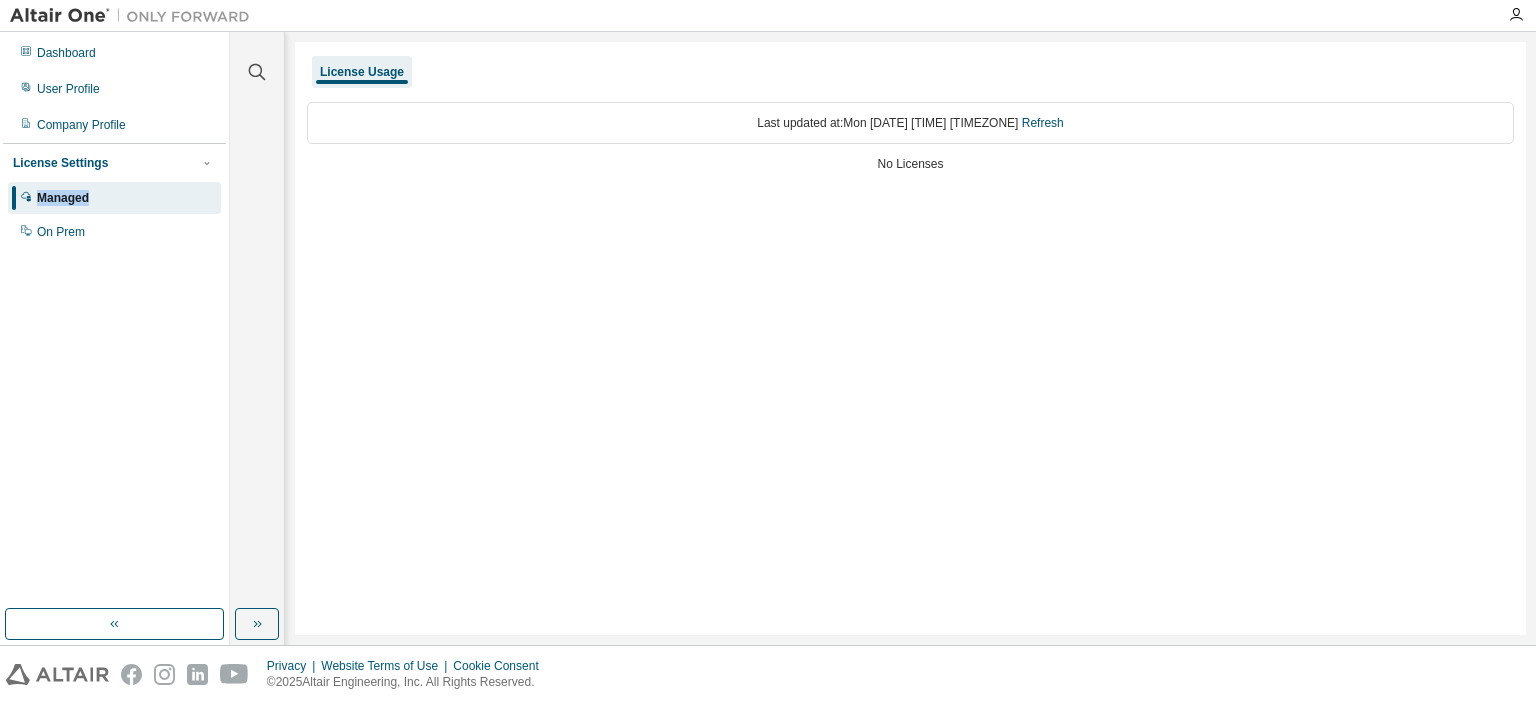 click on "Managed" at bounding box center (63, 198) 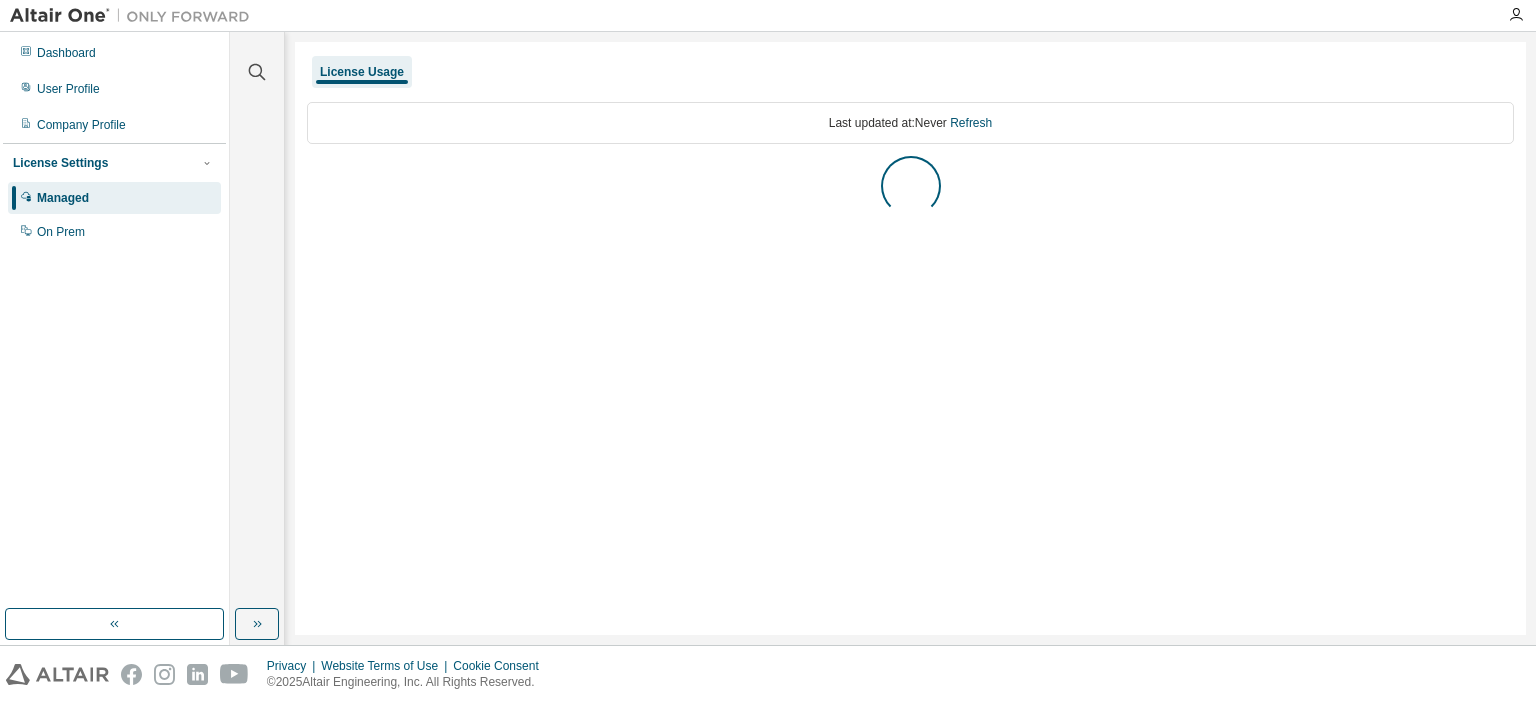scroll, scrollTop: 0, scrollLeft: 0, axis: both 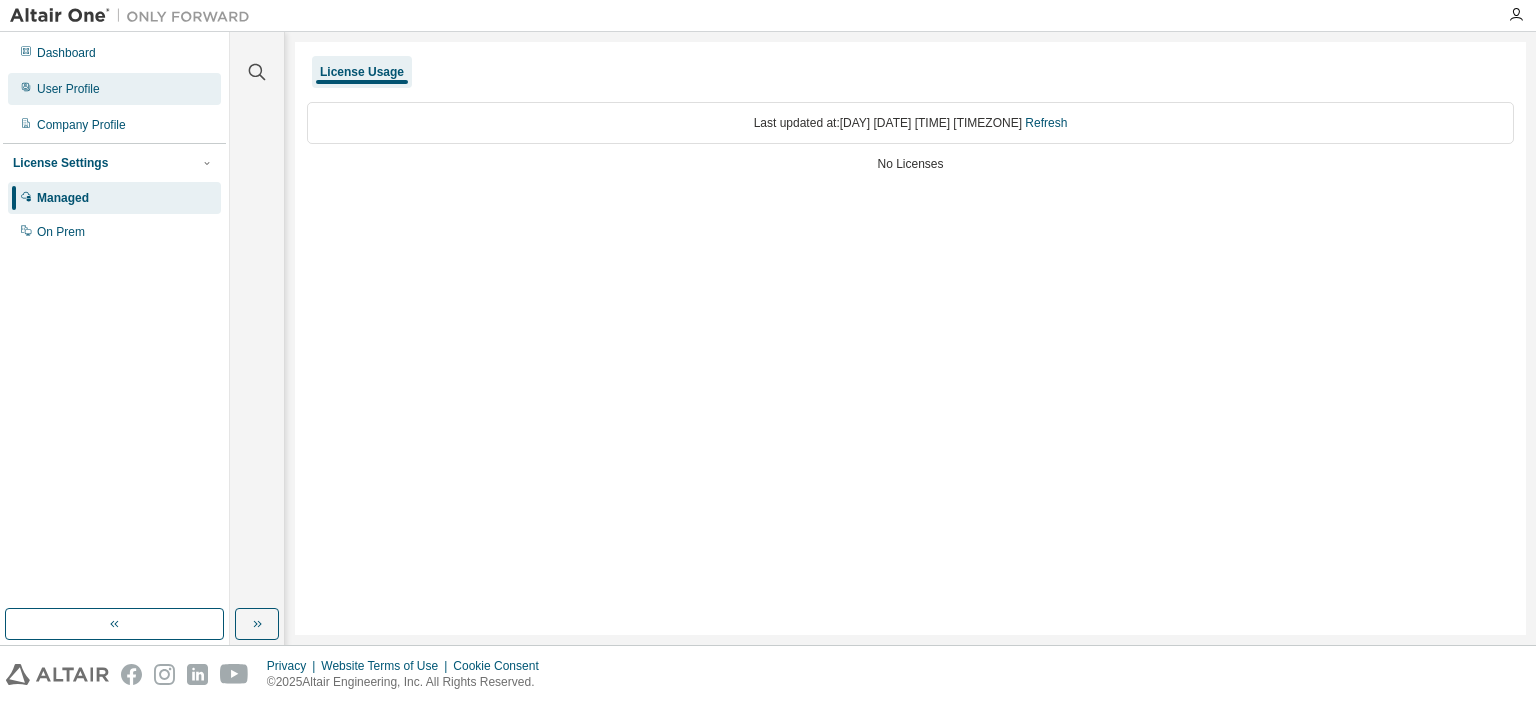 click on "User Profile" at bounding box center (68, 89) 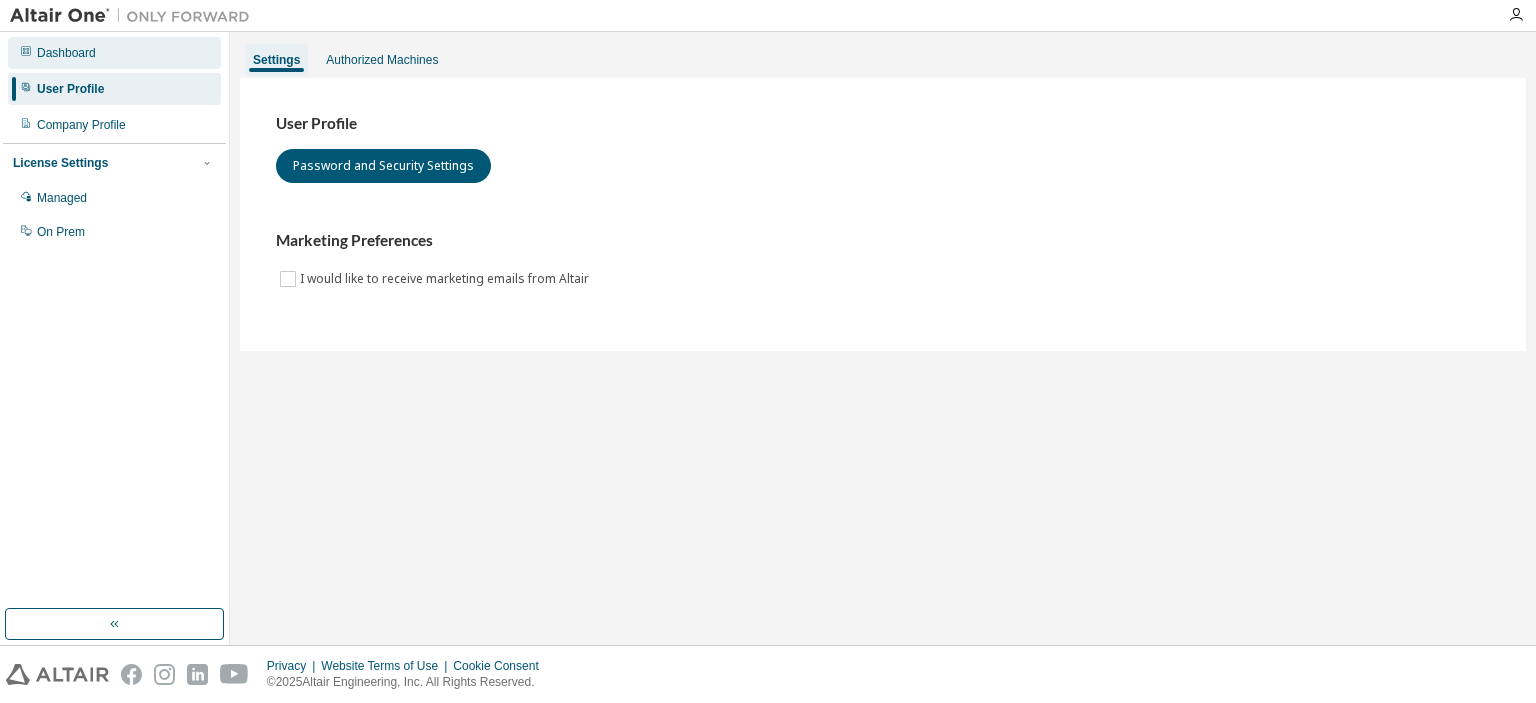click on "Dashboard" at bounding box center [66, 53] 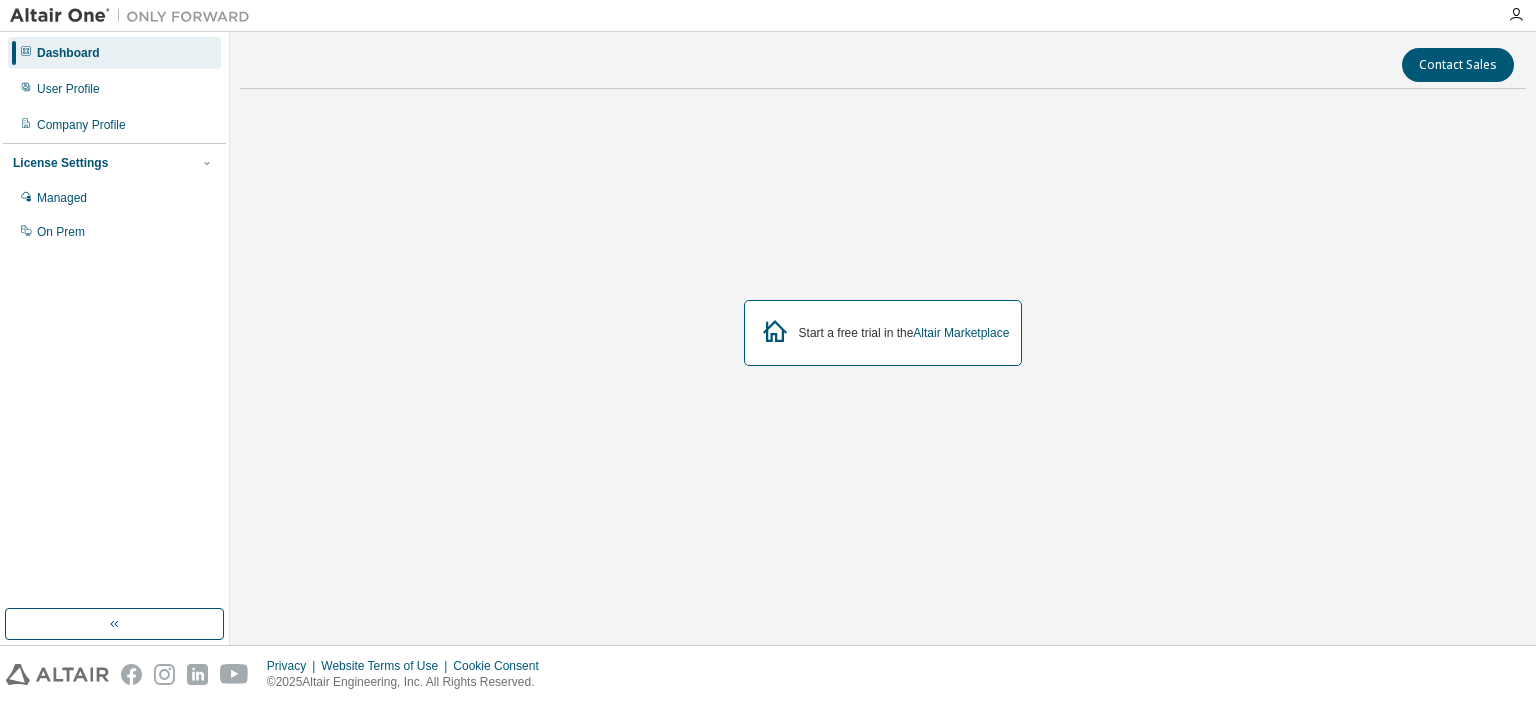 click on "License Settings" at bounding box center [60, 163] 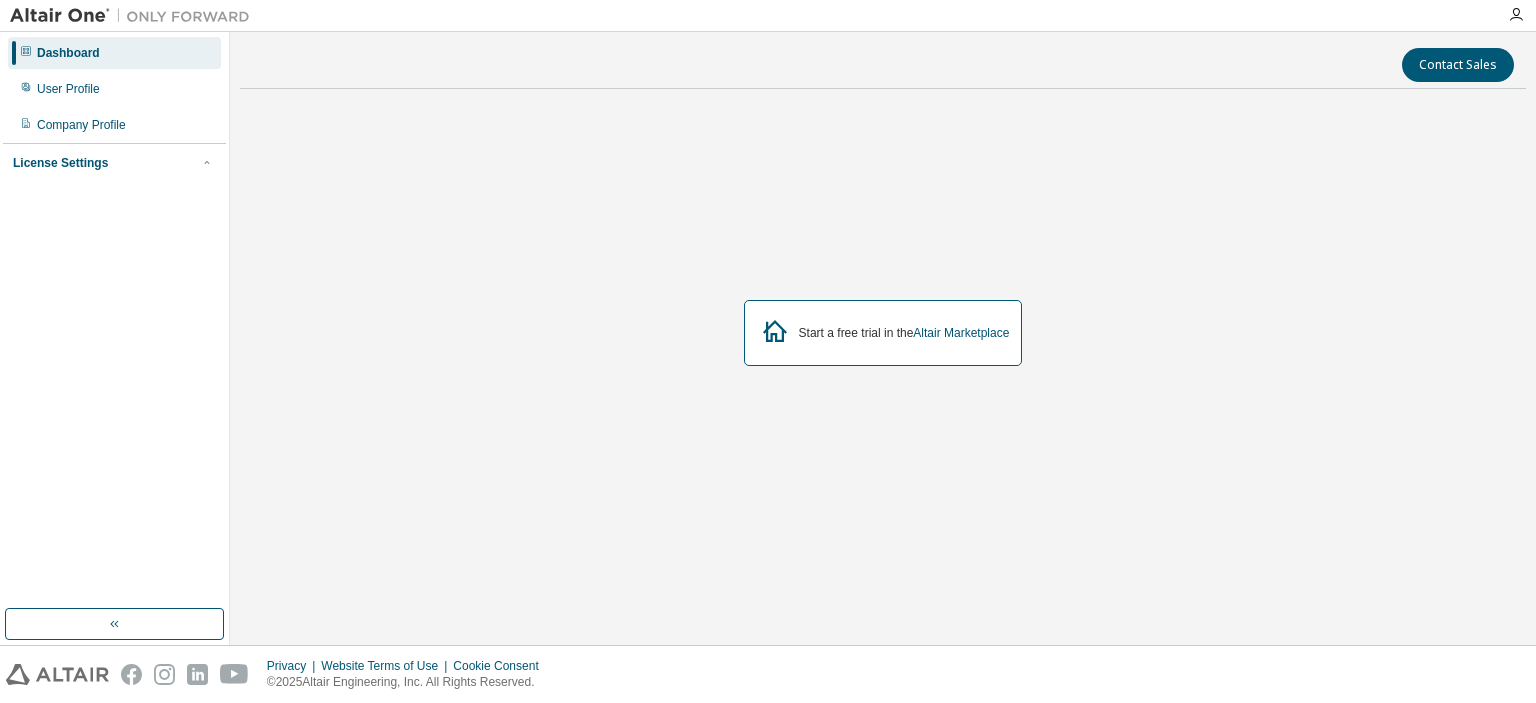 click on "License Settings" at bounding box center (60, 163) 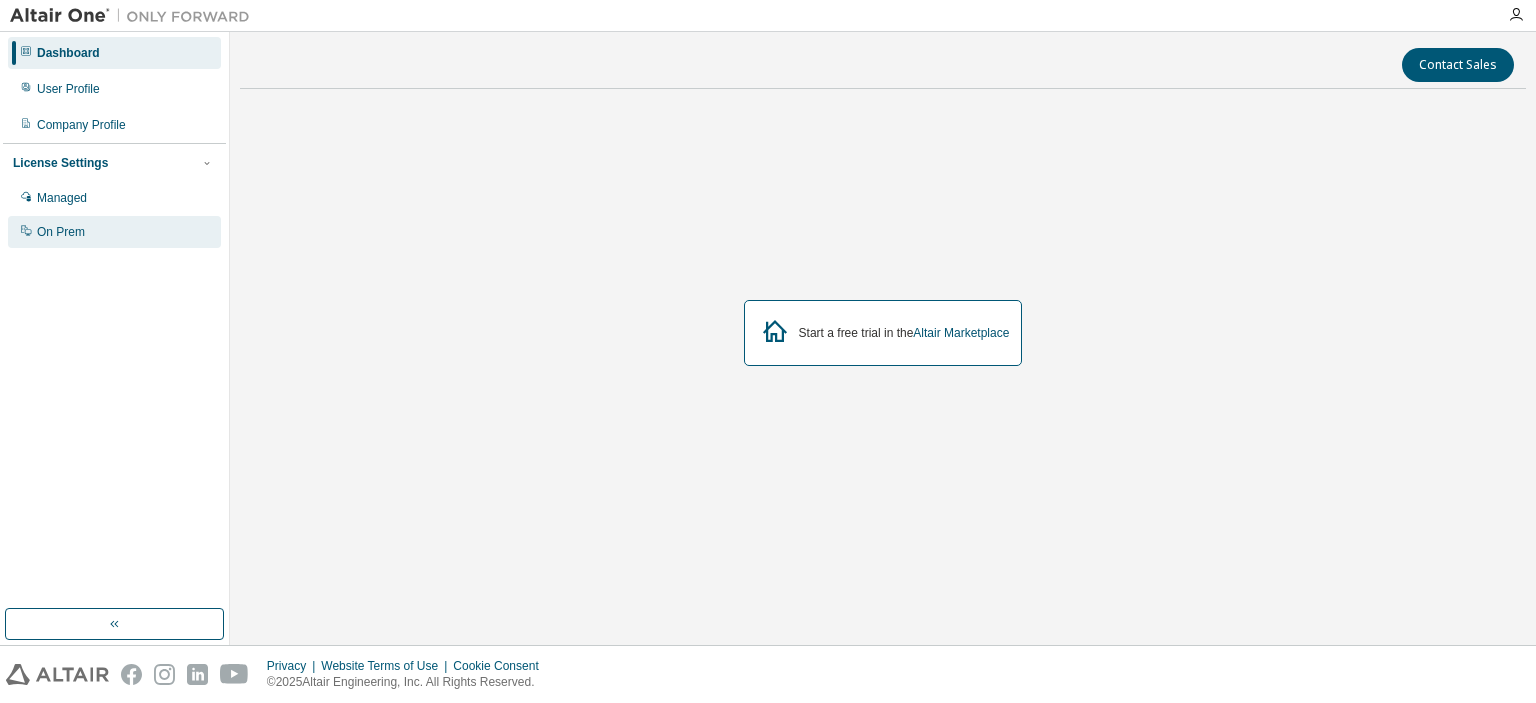 click on "On Prem" at bounding box center (61, 232) 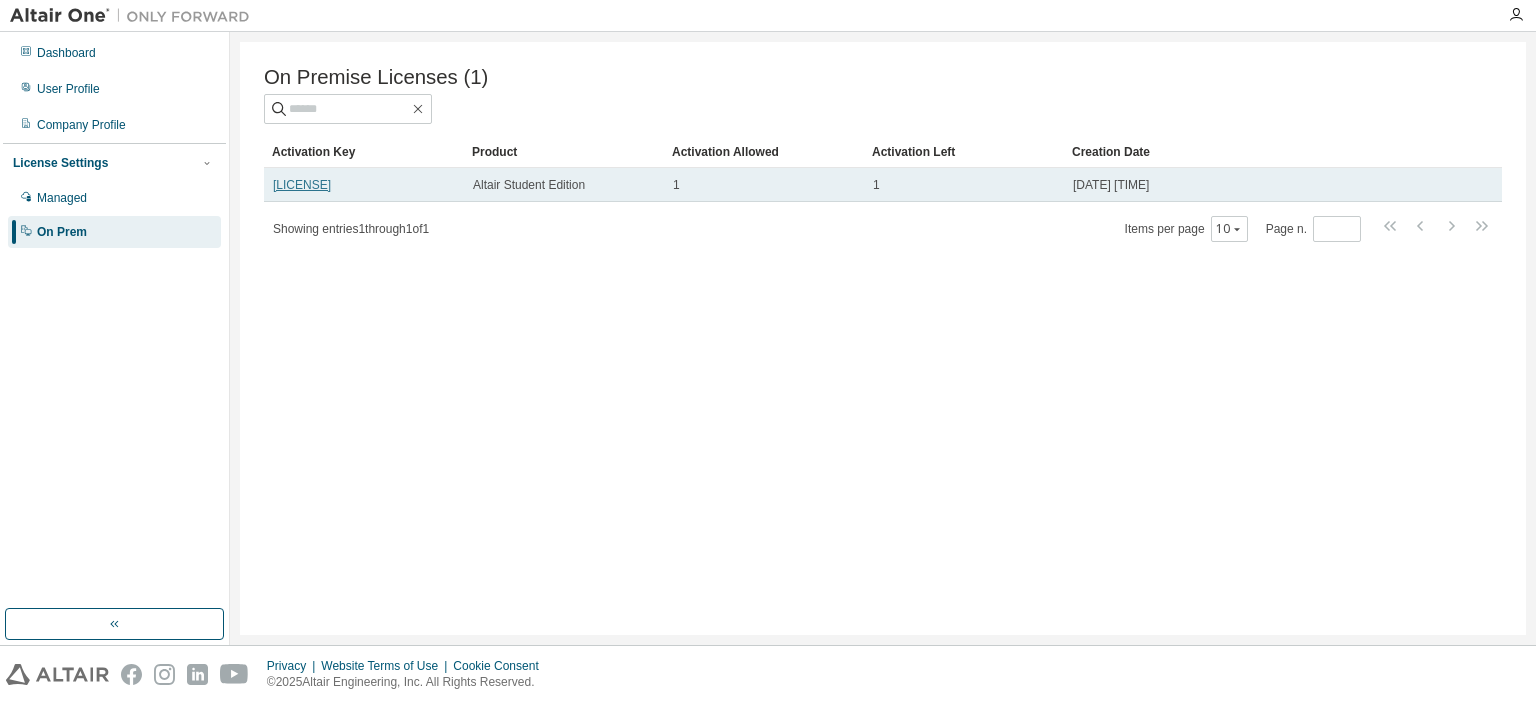 click on "LYNI4-PCCGS-025FD-HKNUJ" at bounding box center (302, 185) 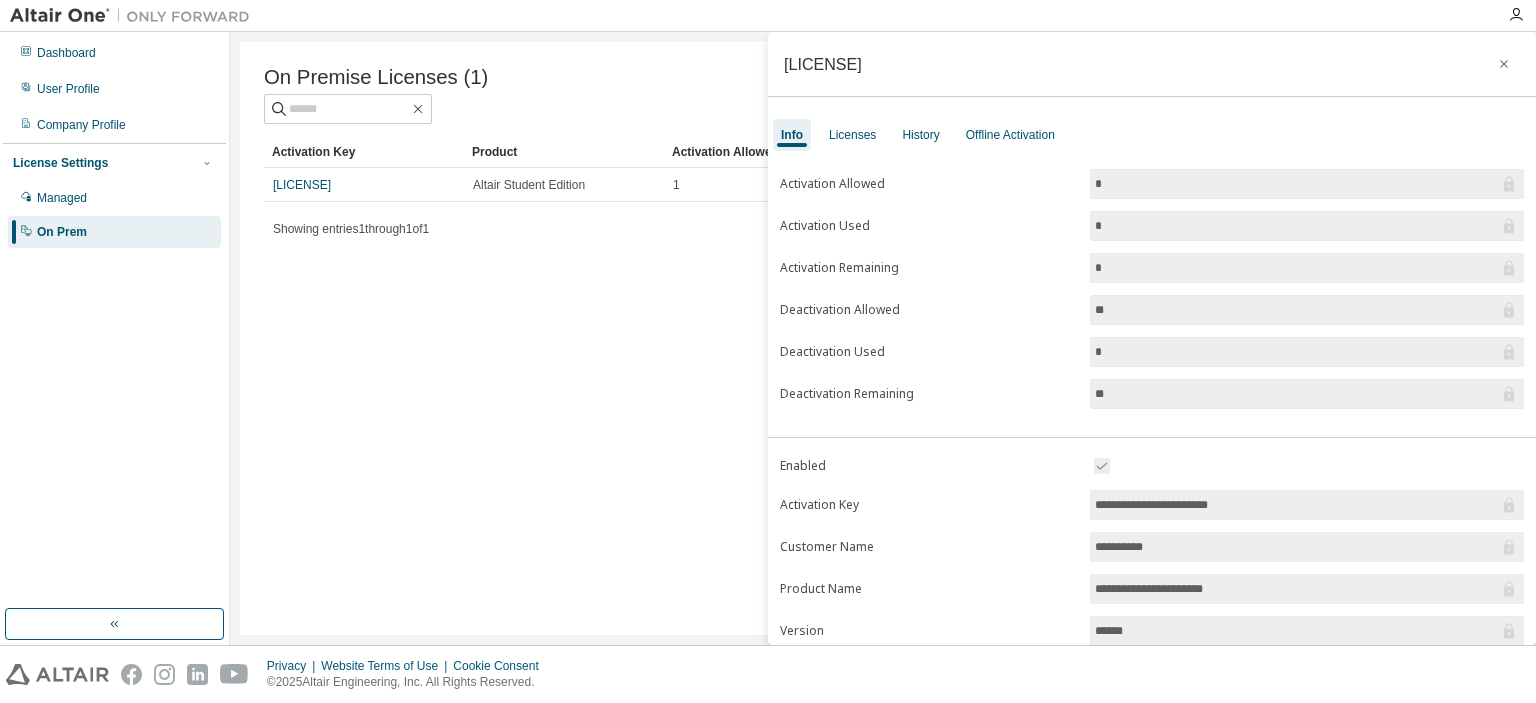 click 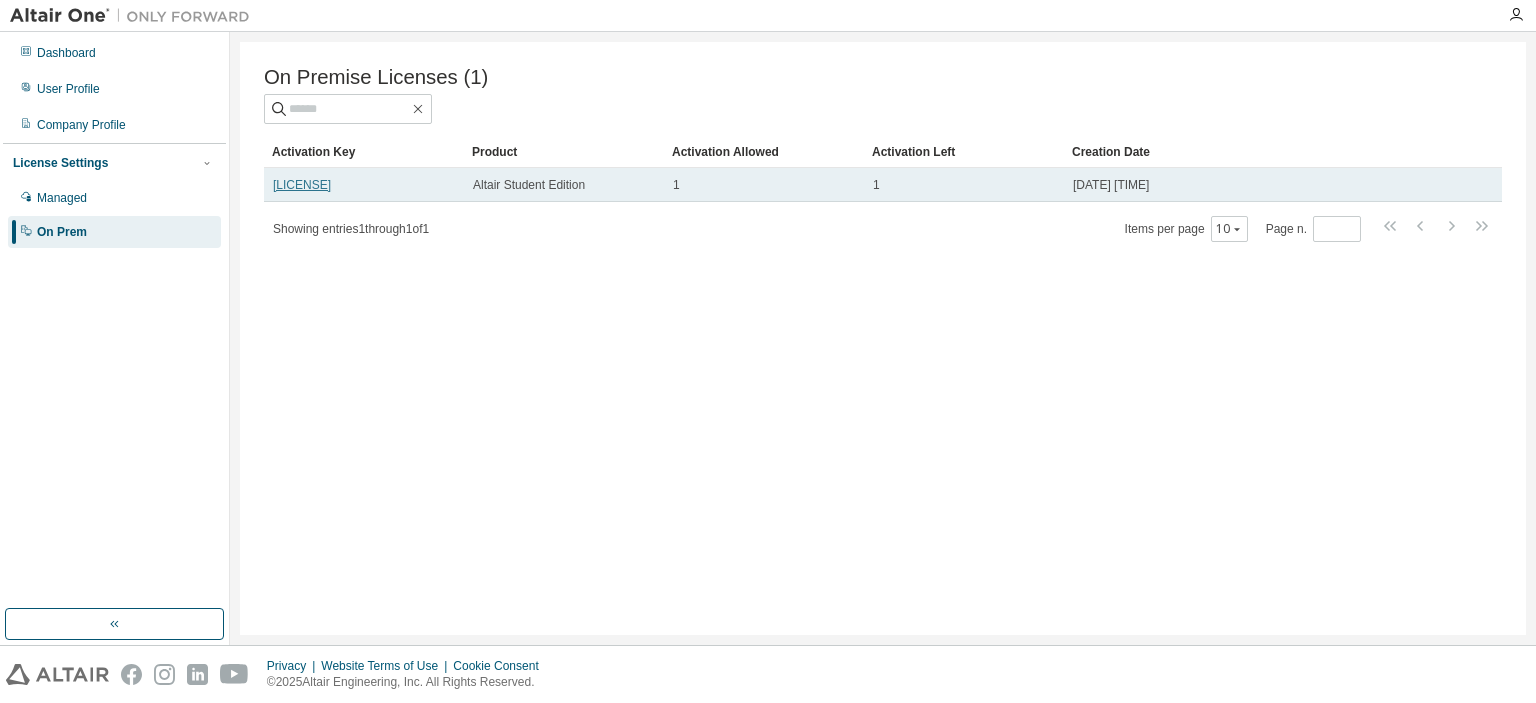 click on "LYNI4-PCCGS-025FD-HKNUJ" at bounding box center (302, 185) 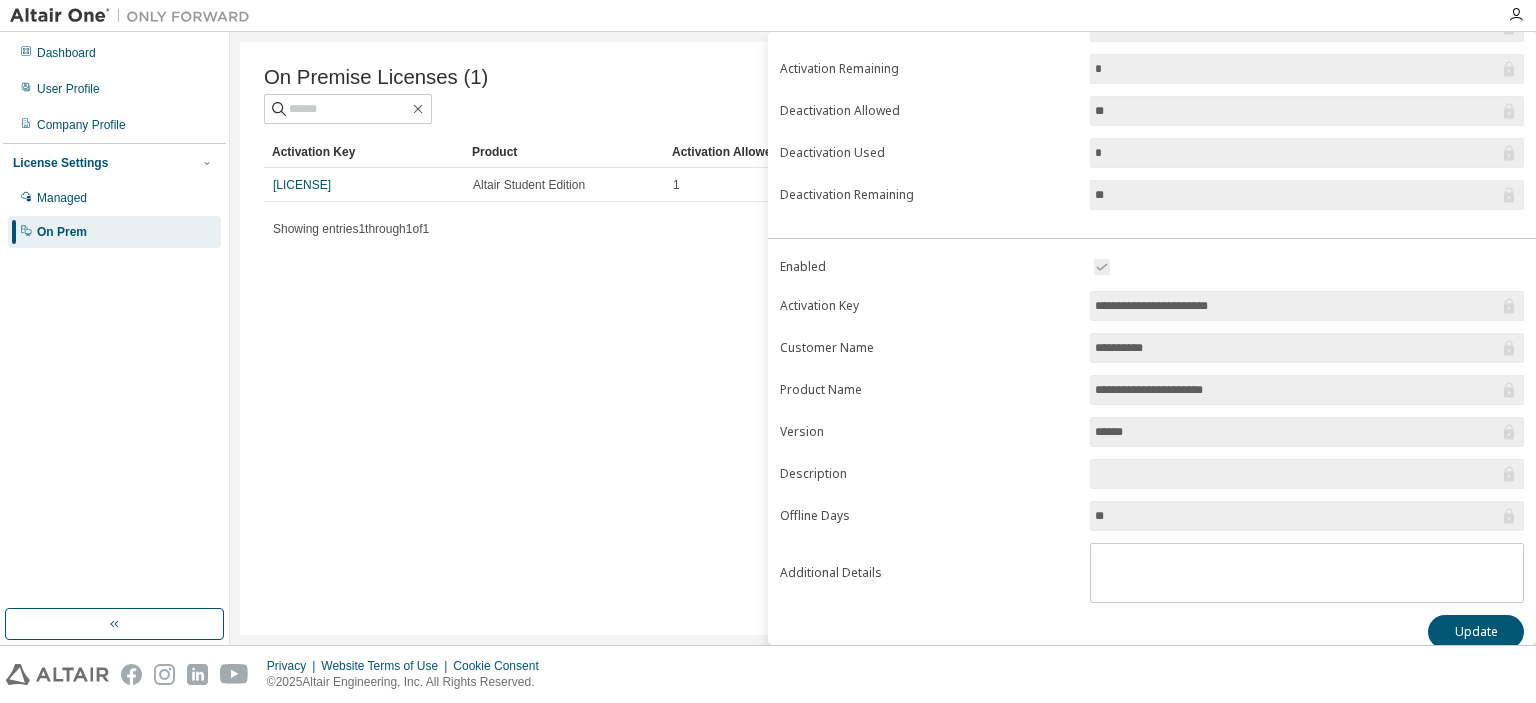 scroll, scrollTop: 212, scrollLeft: 0, axis: vertical 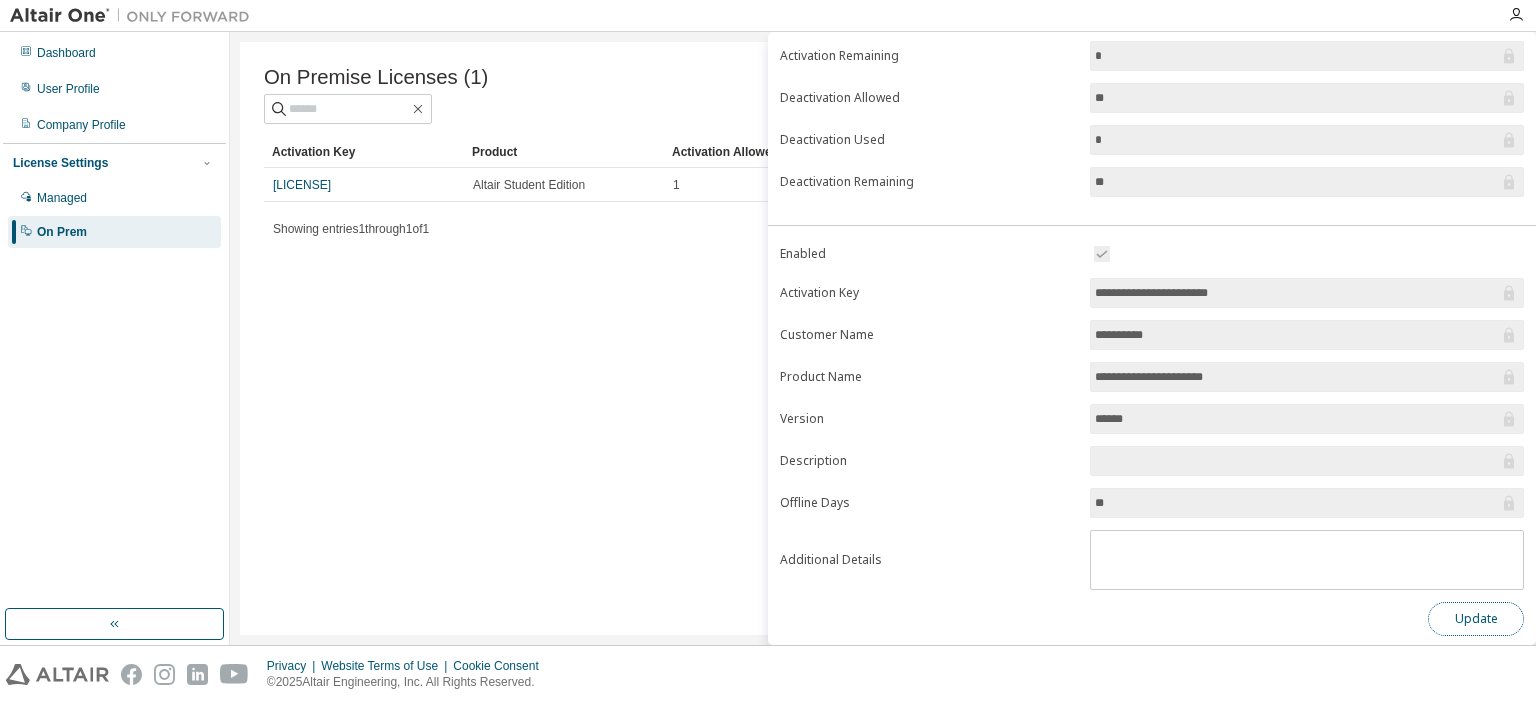 click on "Update" at bounding box center [1476, 619] 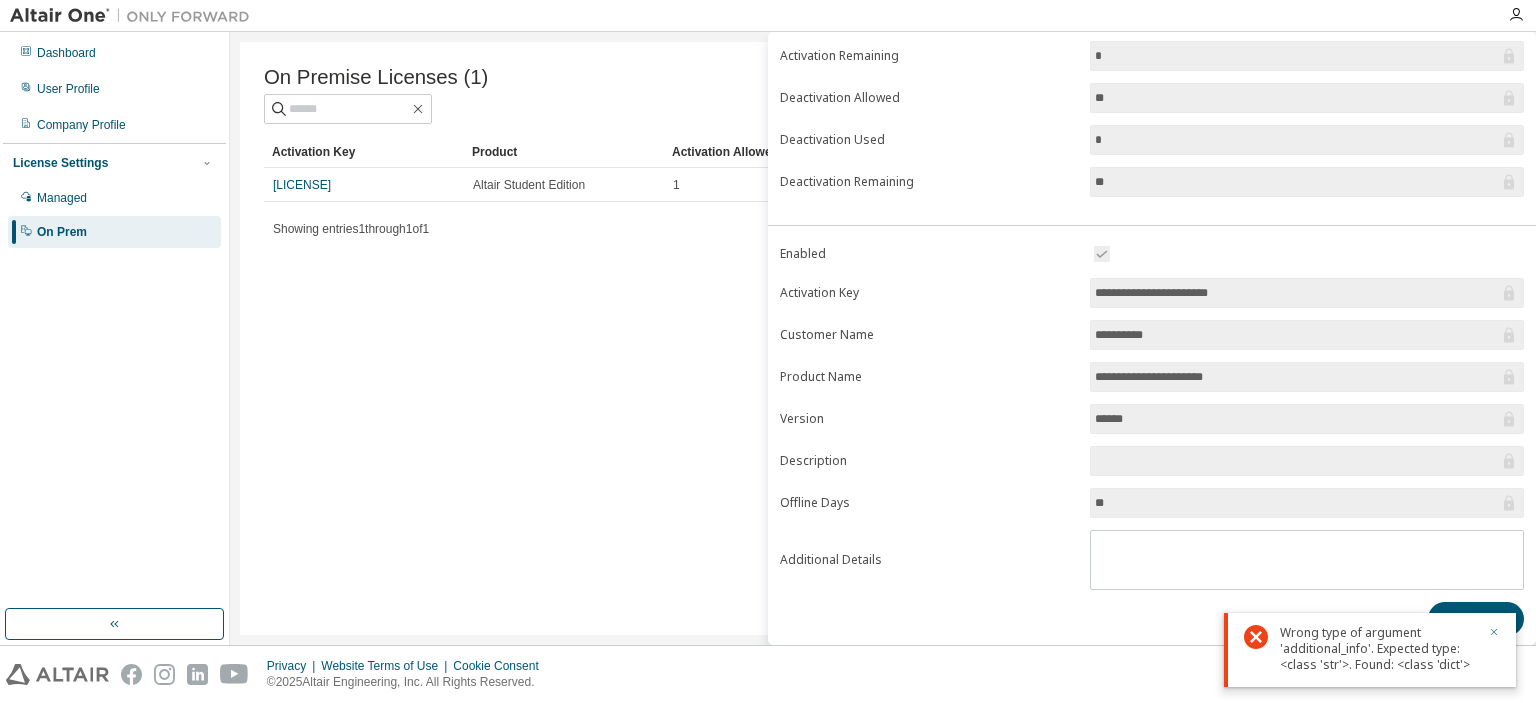 click 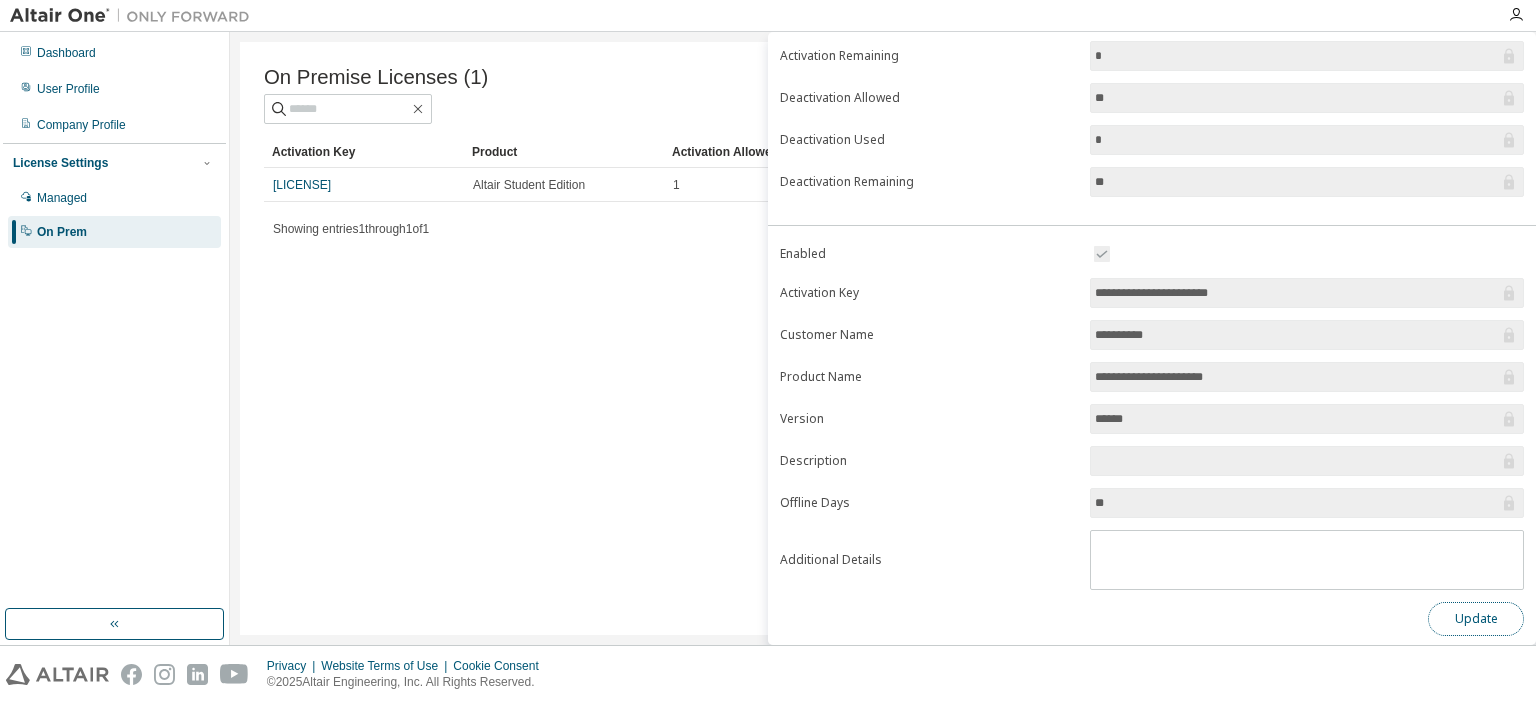 click on "Update" at bounding box center [1476, 619] 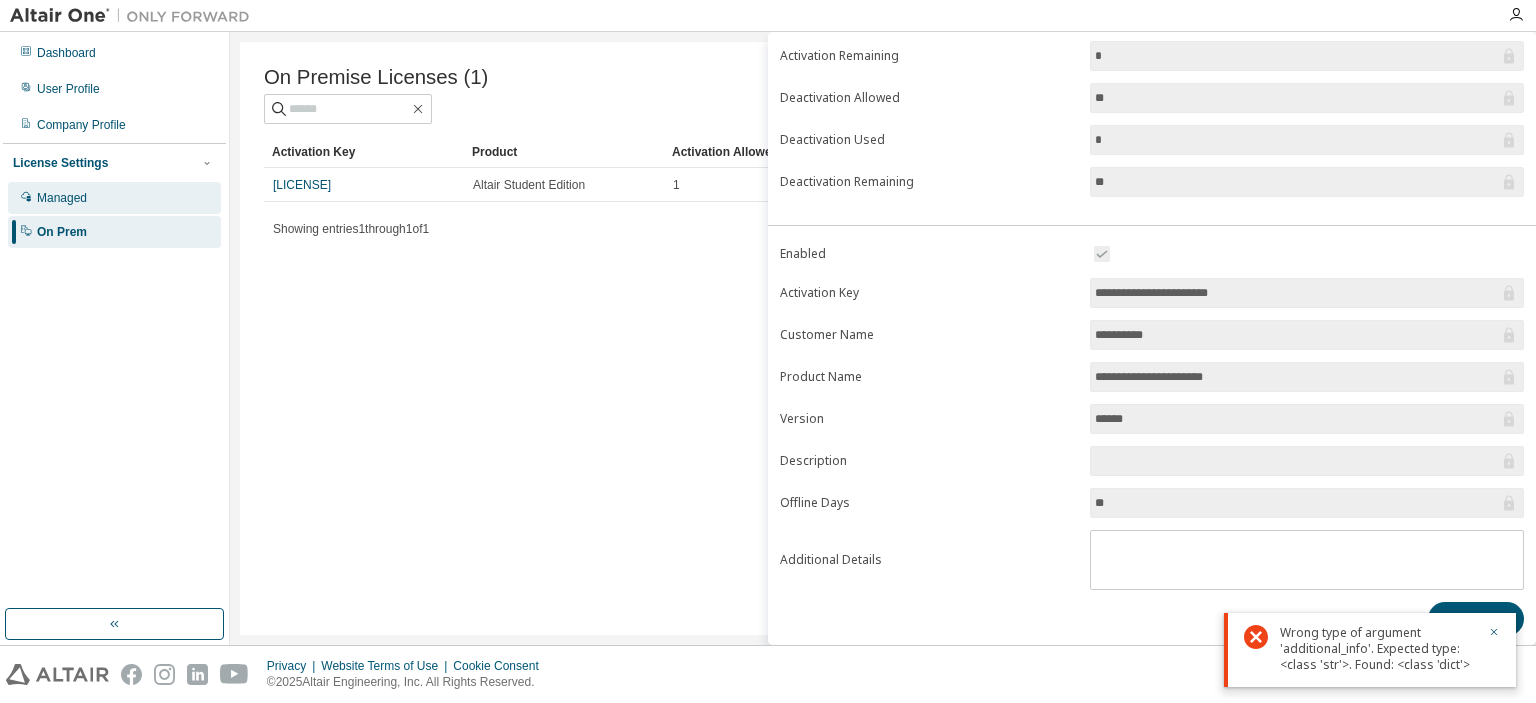click on "Managed" at bounding box center (62, 198) 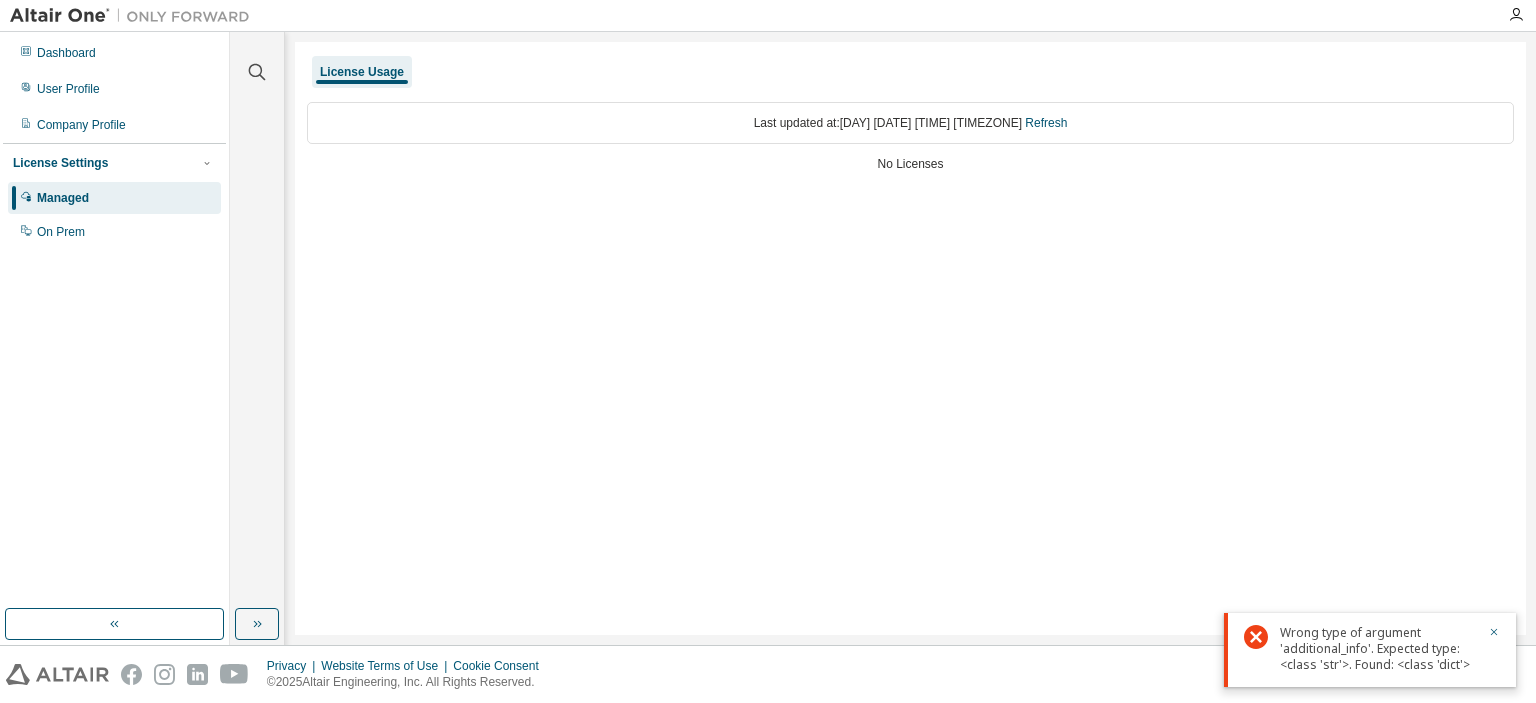 click on "License Usage" at bounding box center (362, 72) 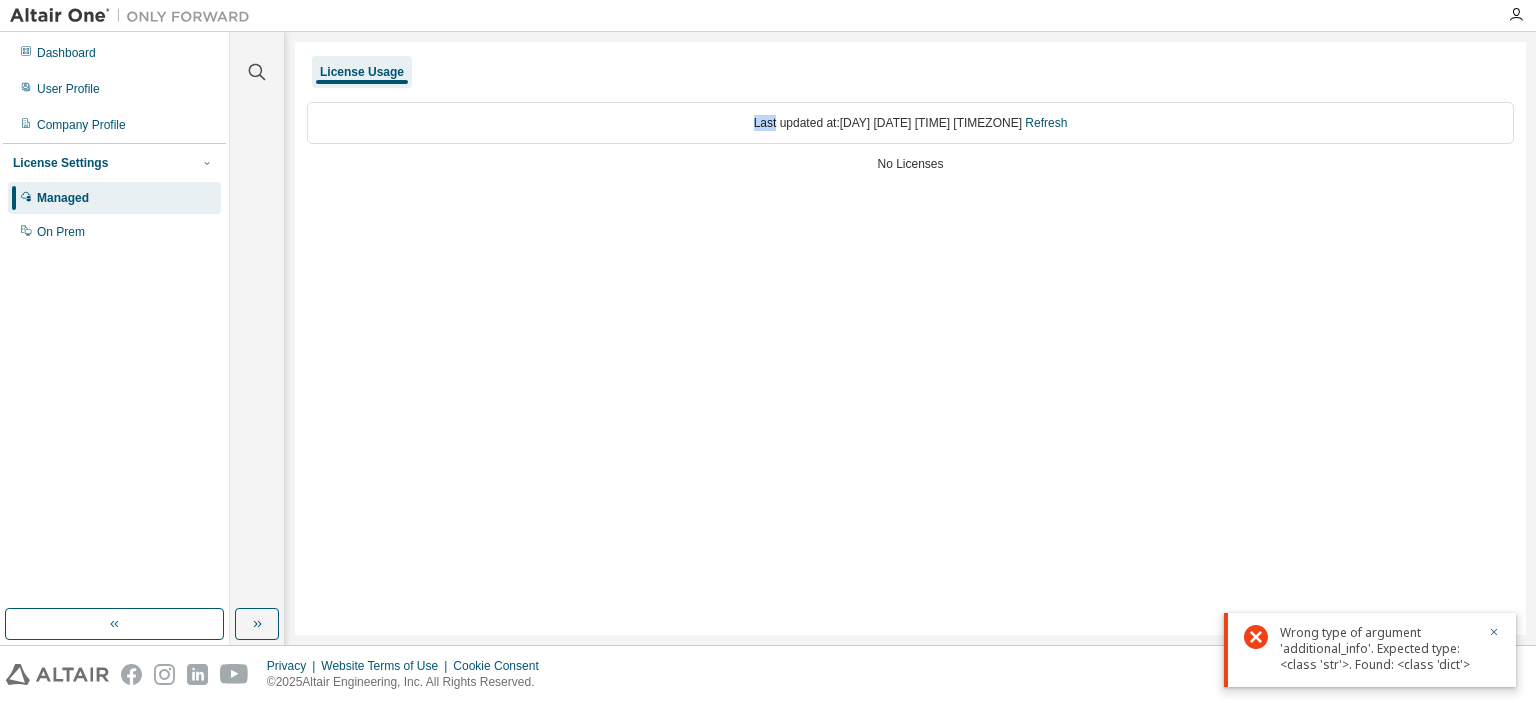 drag, startPoint x: 351, startPoint y: 124, endPoint x: 465, endPoint y: 127, distance: 114.03947 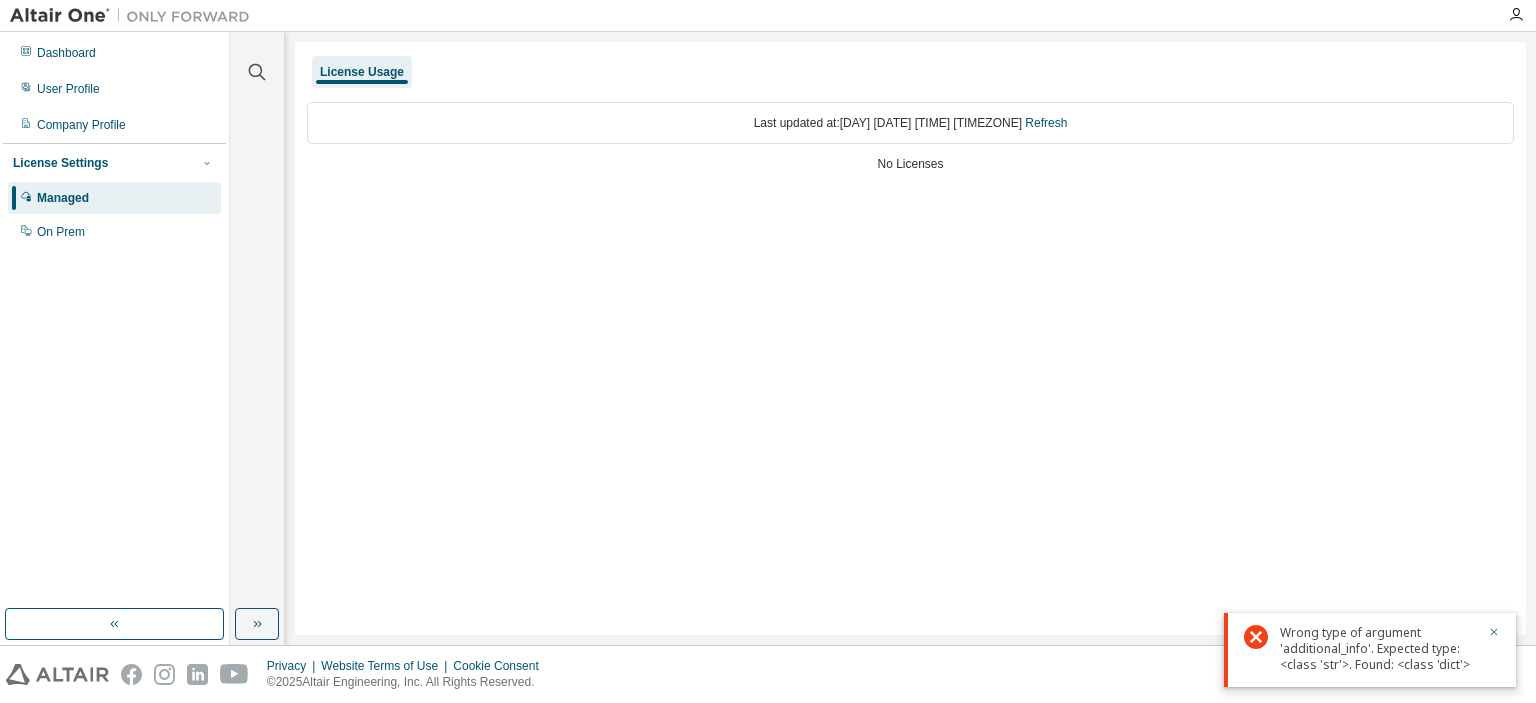 click on "Last updated at:  Mon 2025-08-04 08:52 PM GMT+5:30   Refresh" at bounding box center [910, 123] 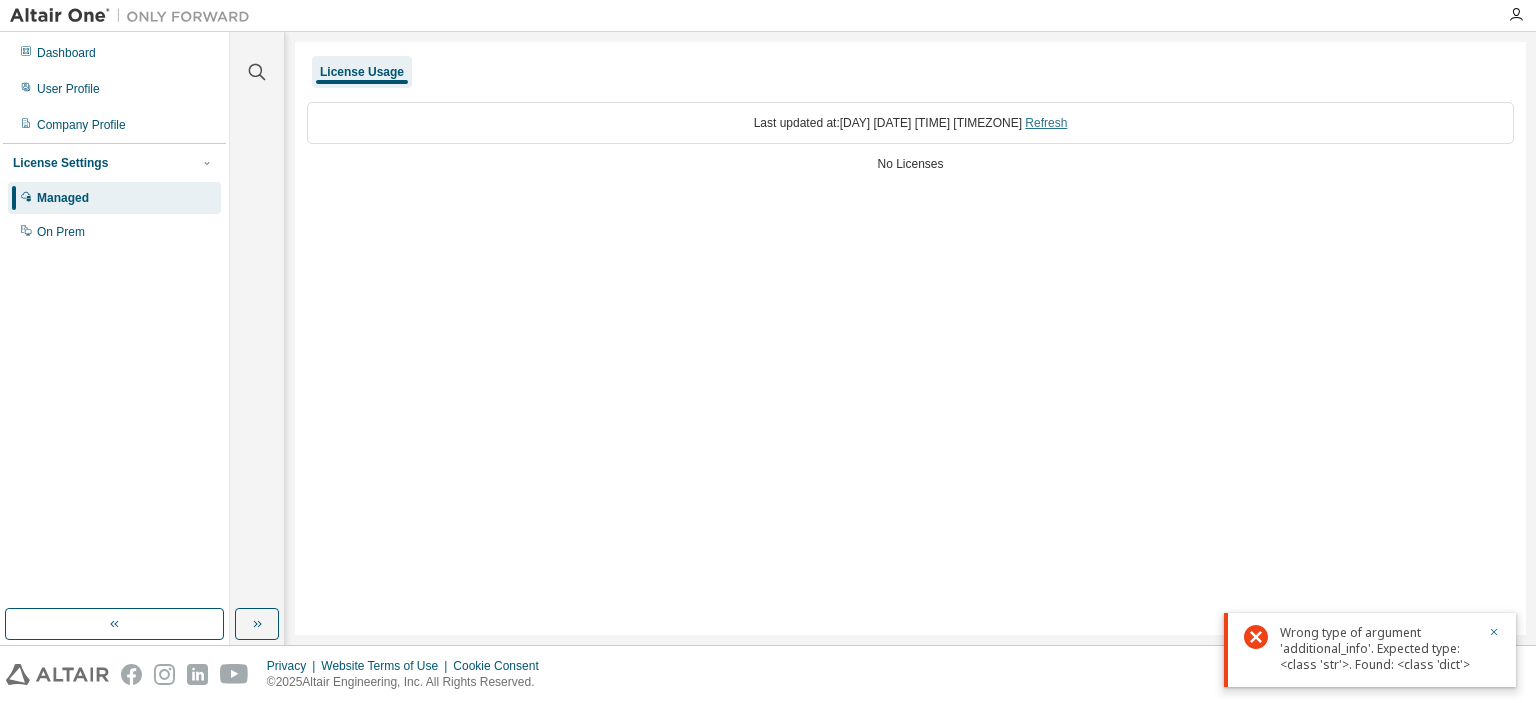 click on "Refresh" at bounding box center [1046, 123] 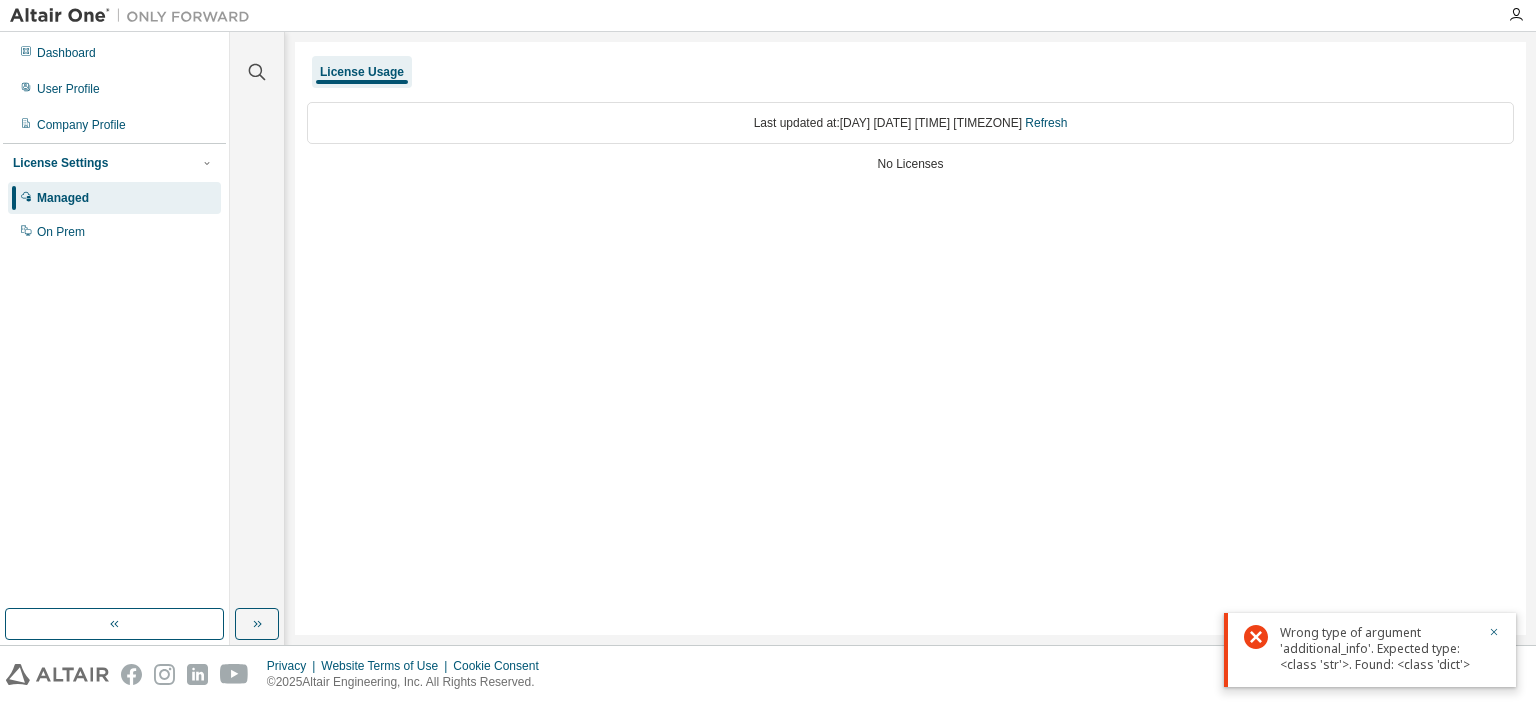 click at bounding box center [135, 16] 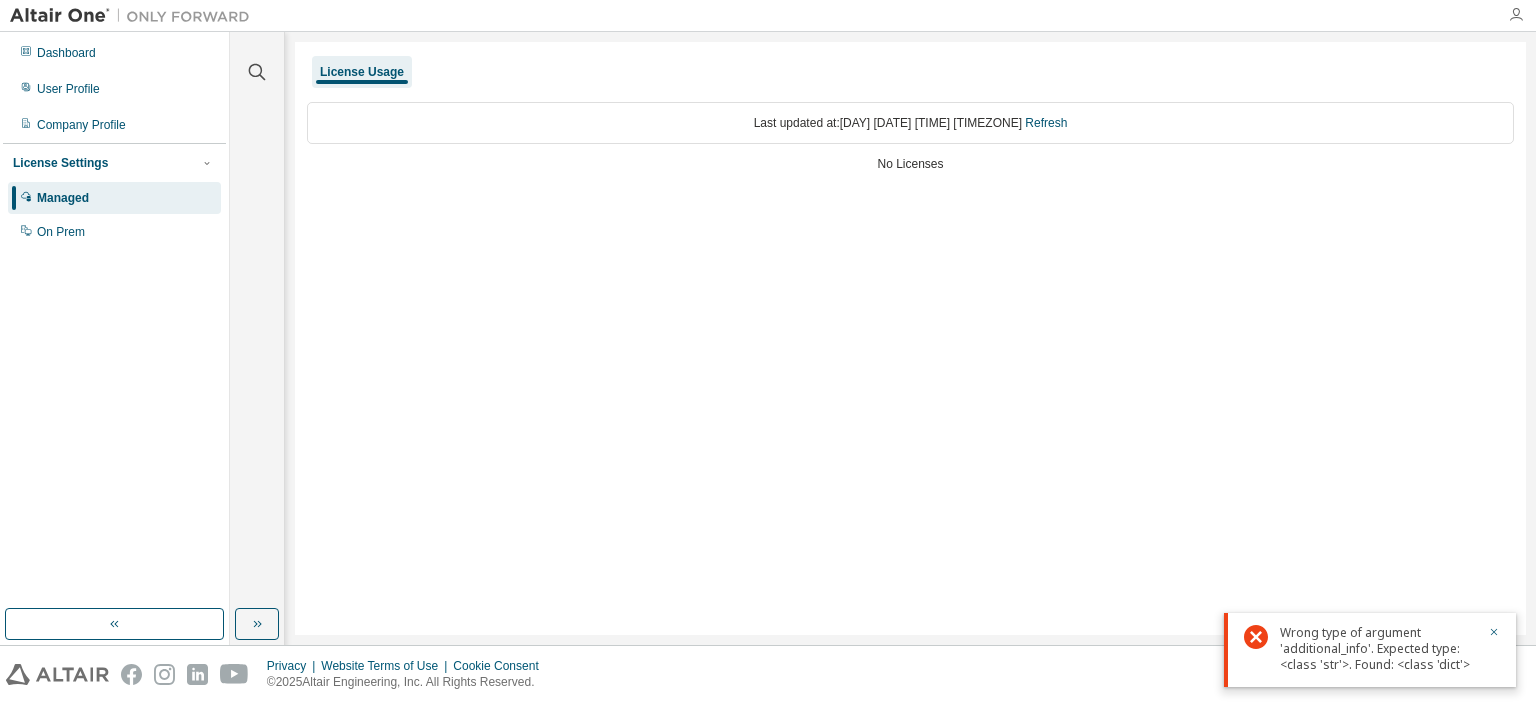 click at bounding box center [1516, 15] 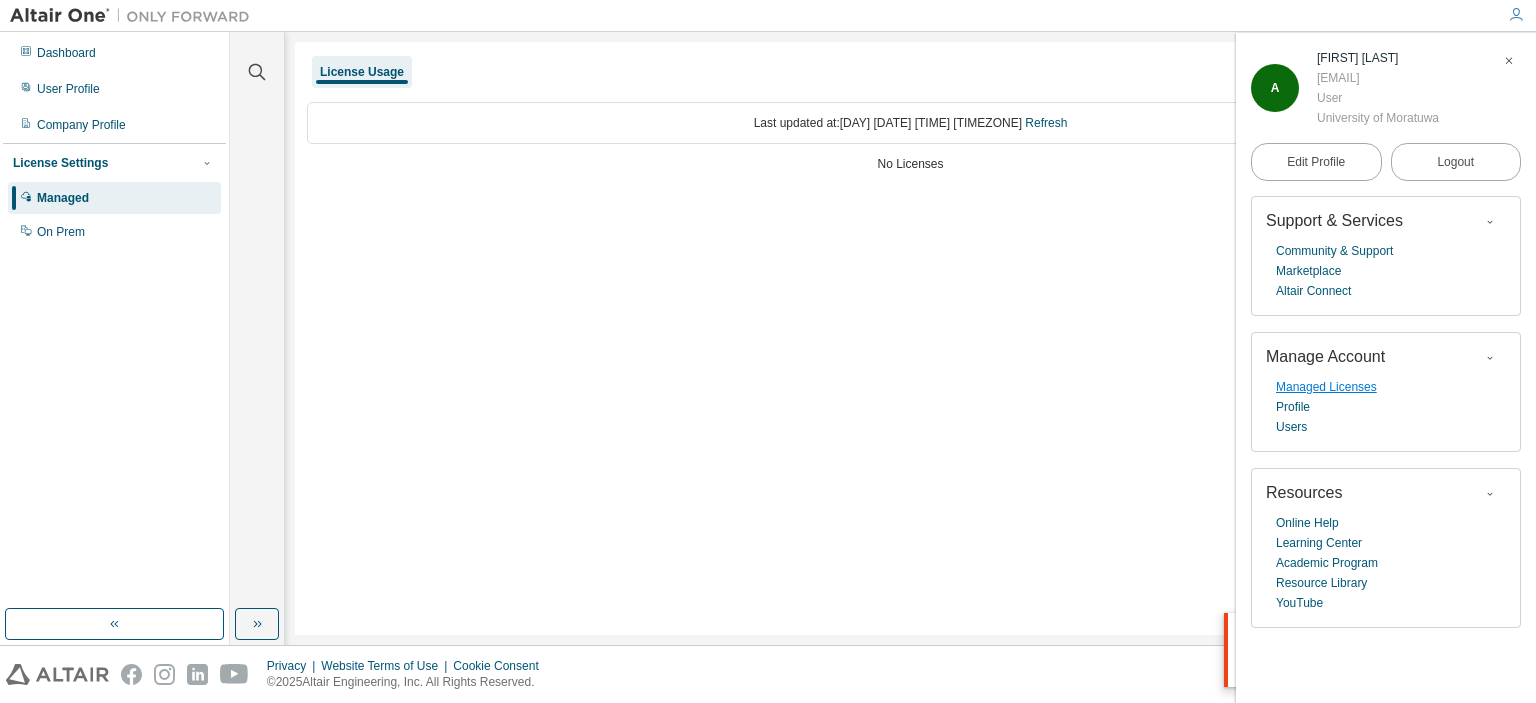 click on "Managed Licenses" at bounding box center (1326, 387) 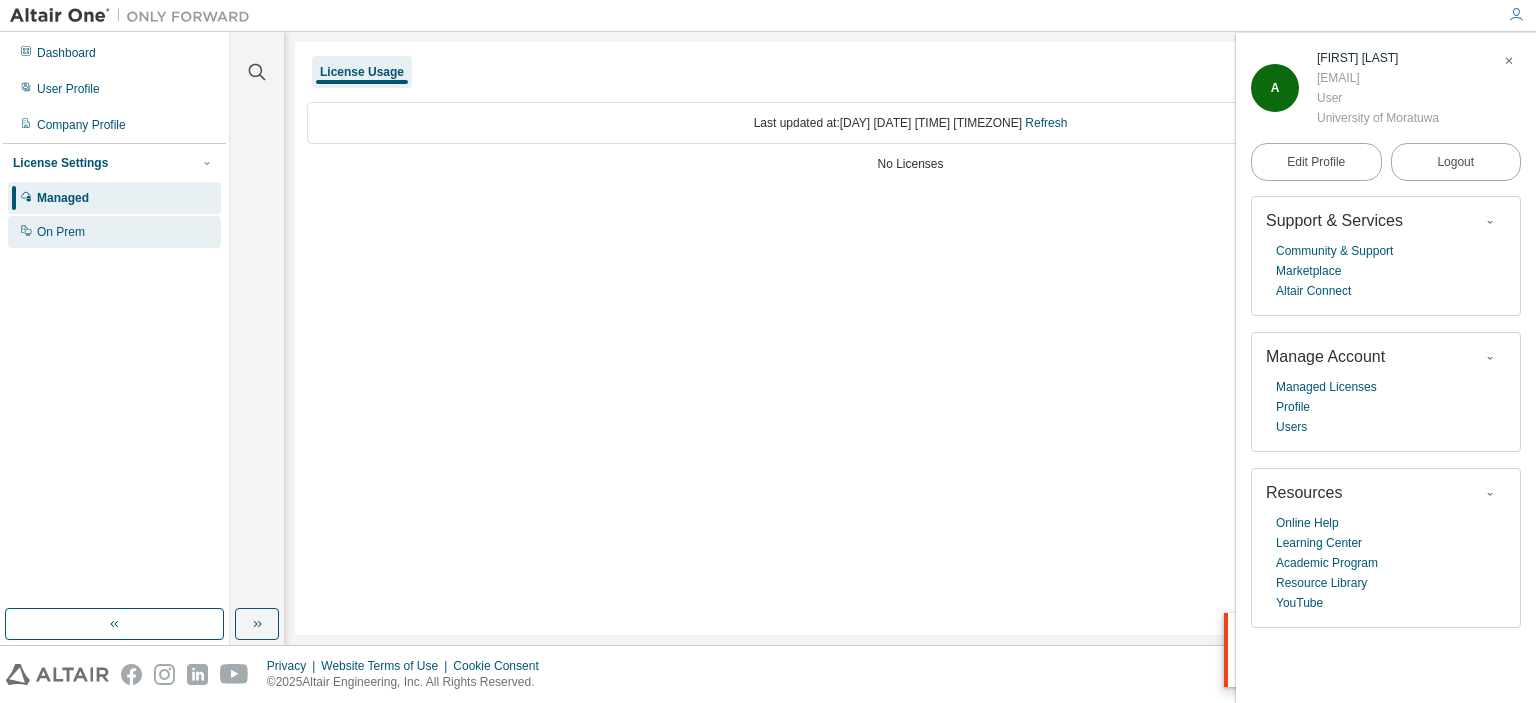 click on "On Prem" at bounding box center (61, 232) 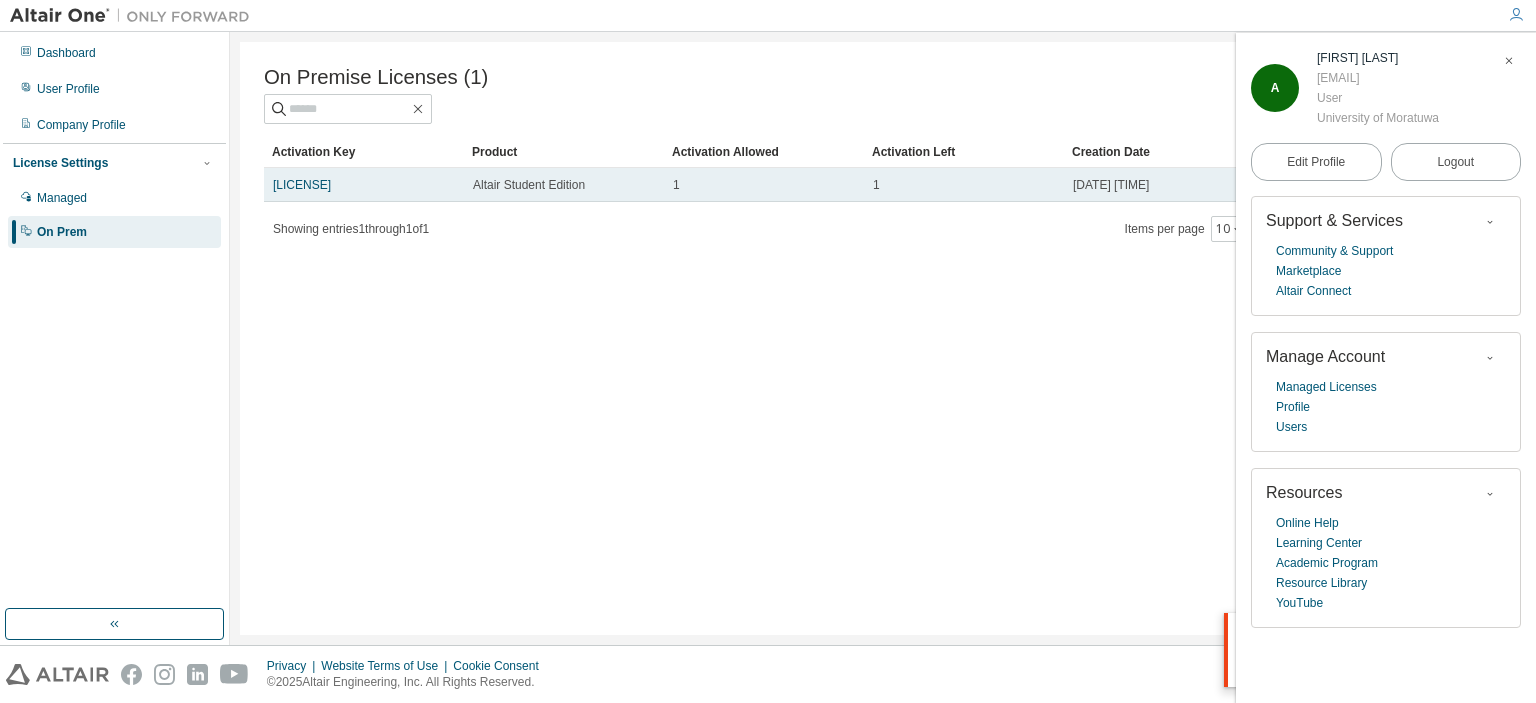 click on "1" at bounding box center (764, 185) 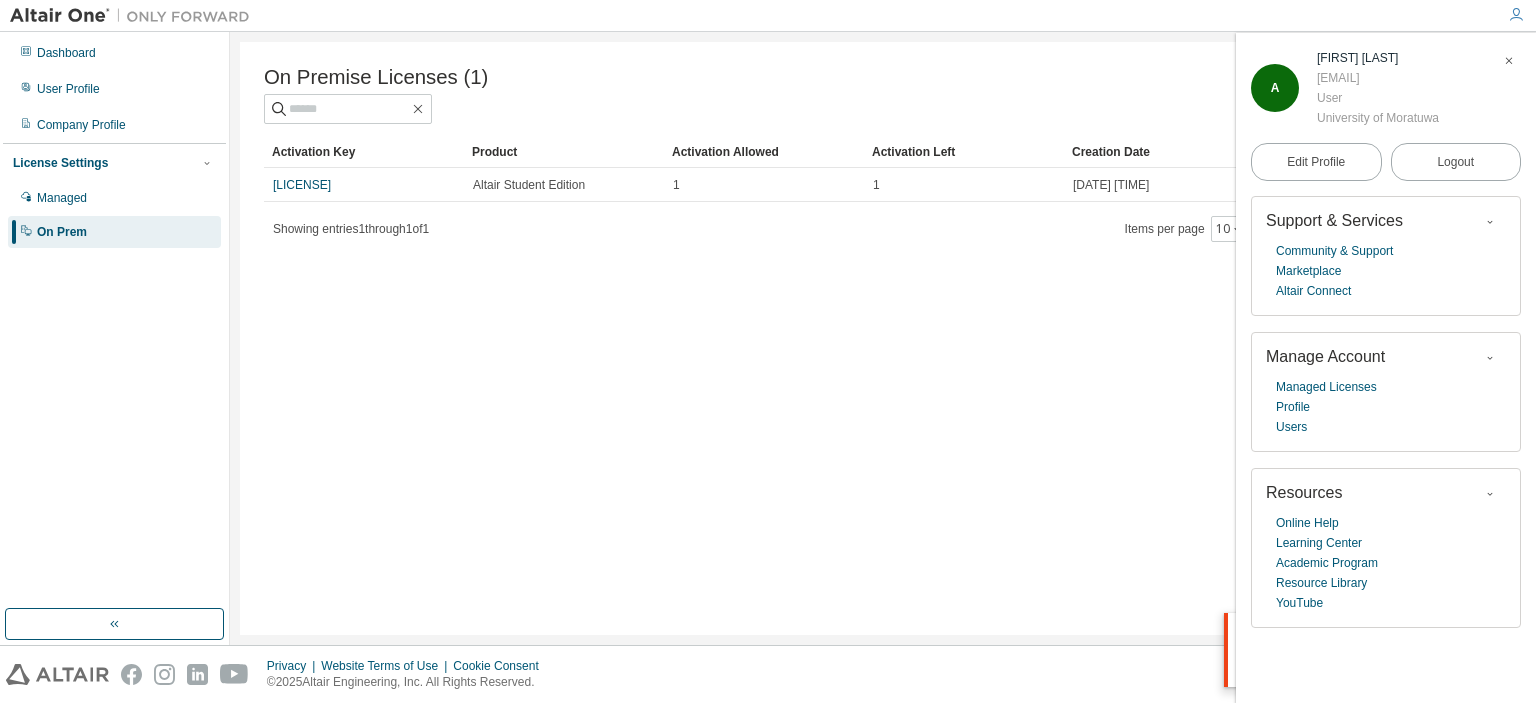 click on "Items per page 10" at bounding box center (1186, 229) 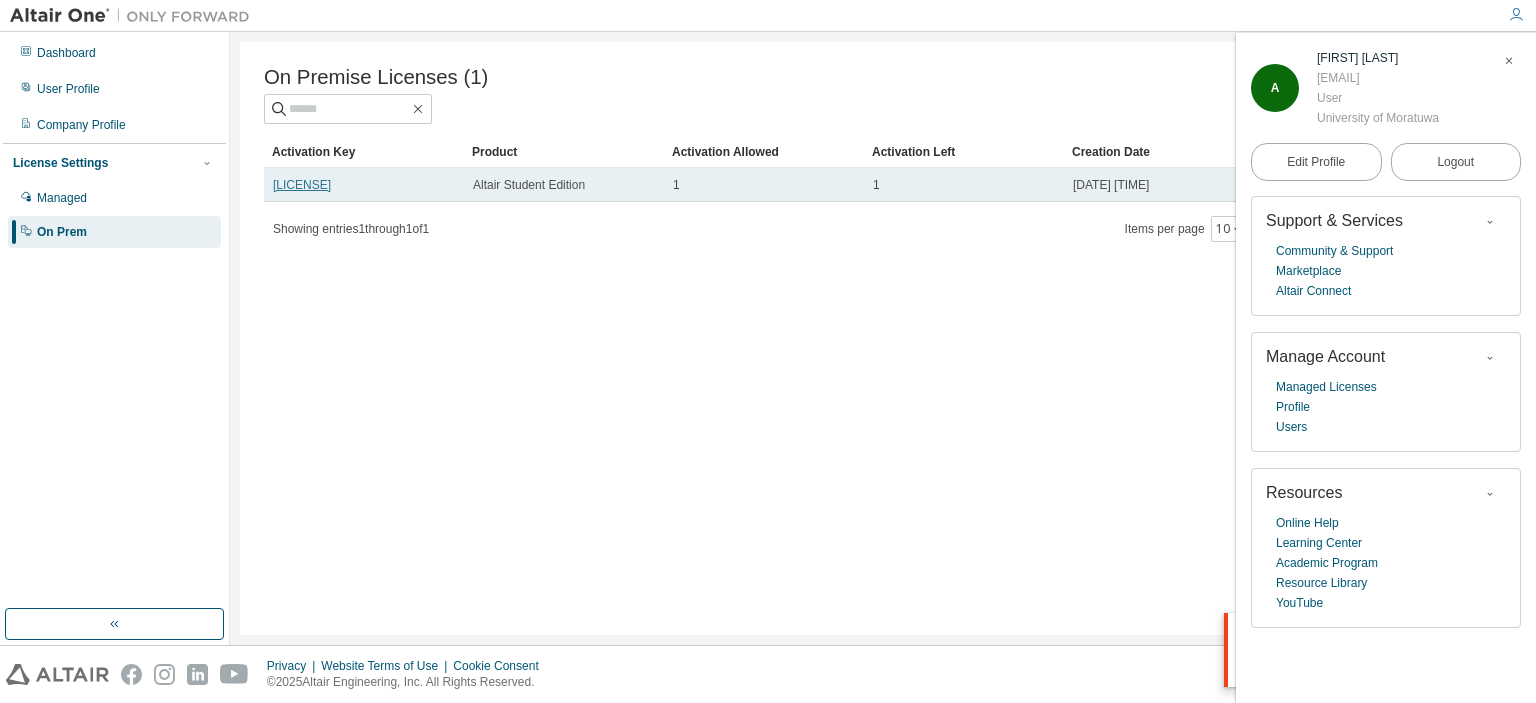 click on "[ACTIVATION_KEY]" at bounding box center [302, 185] 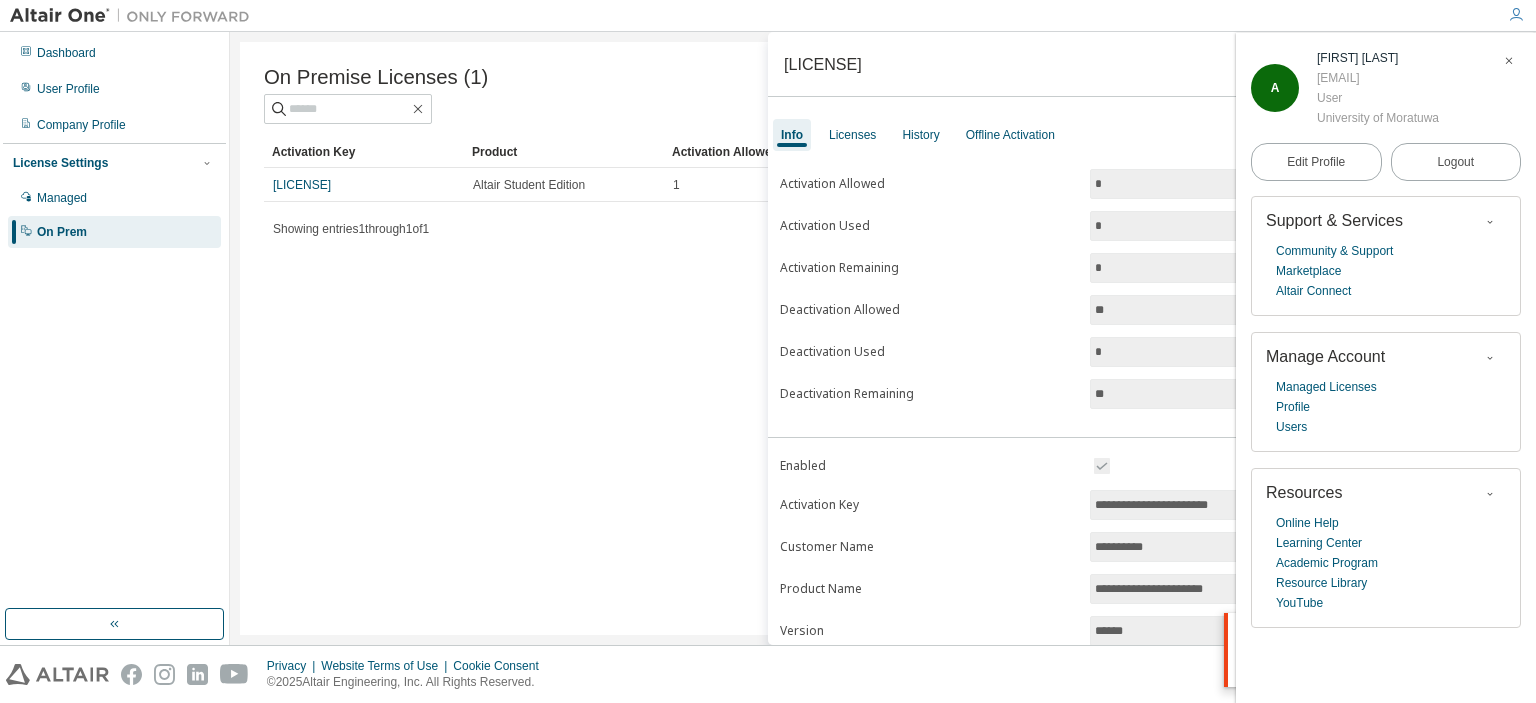 click at bounding box center [1509, 61] 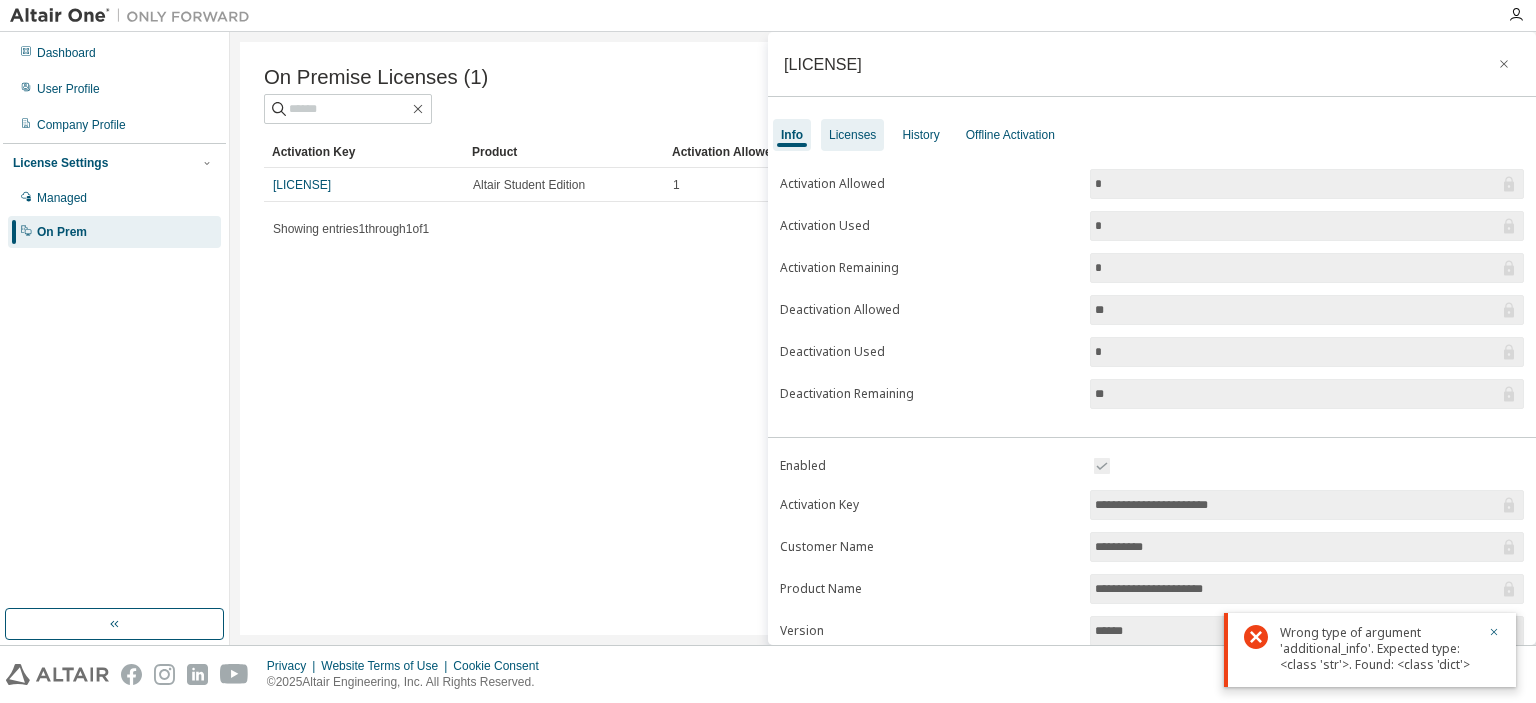 click on "Licenses" at bounding box center [852, 135] 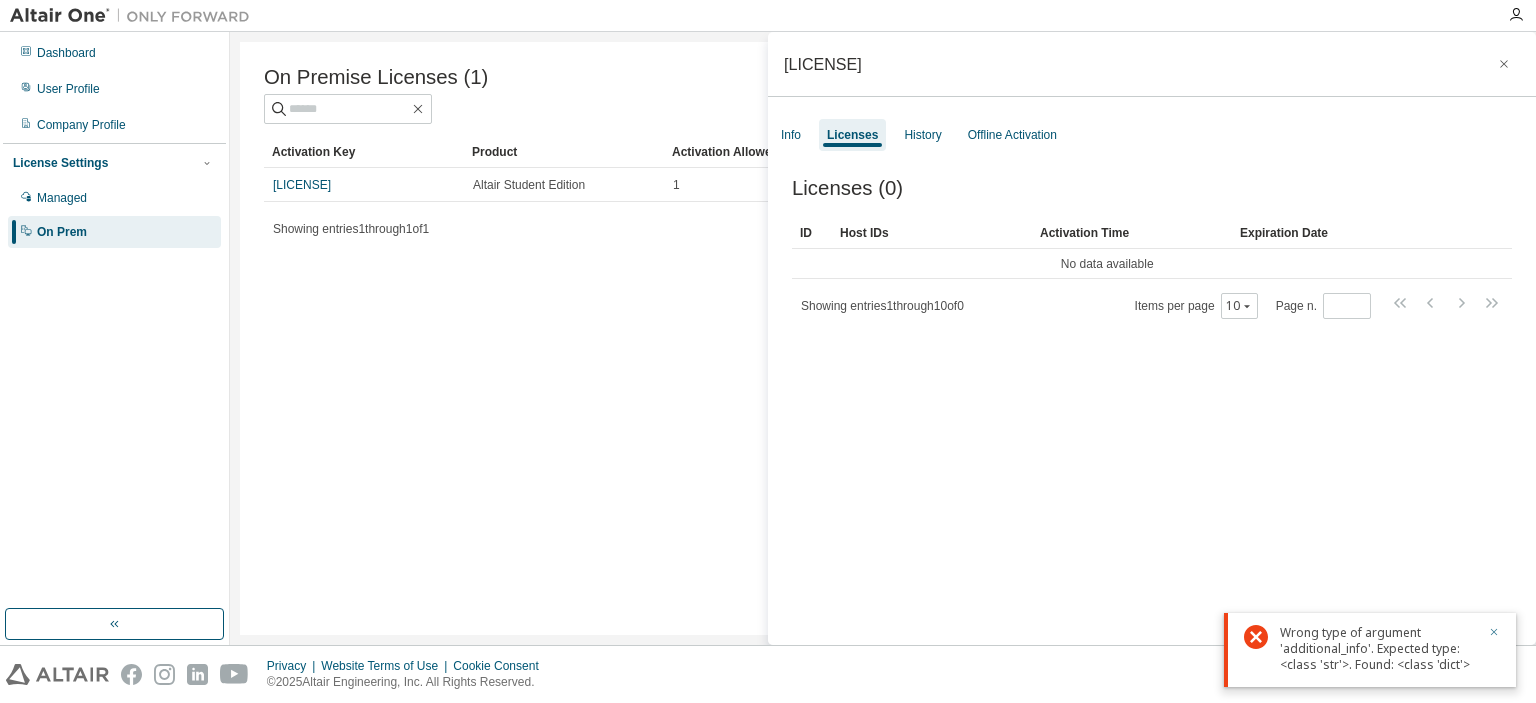 click 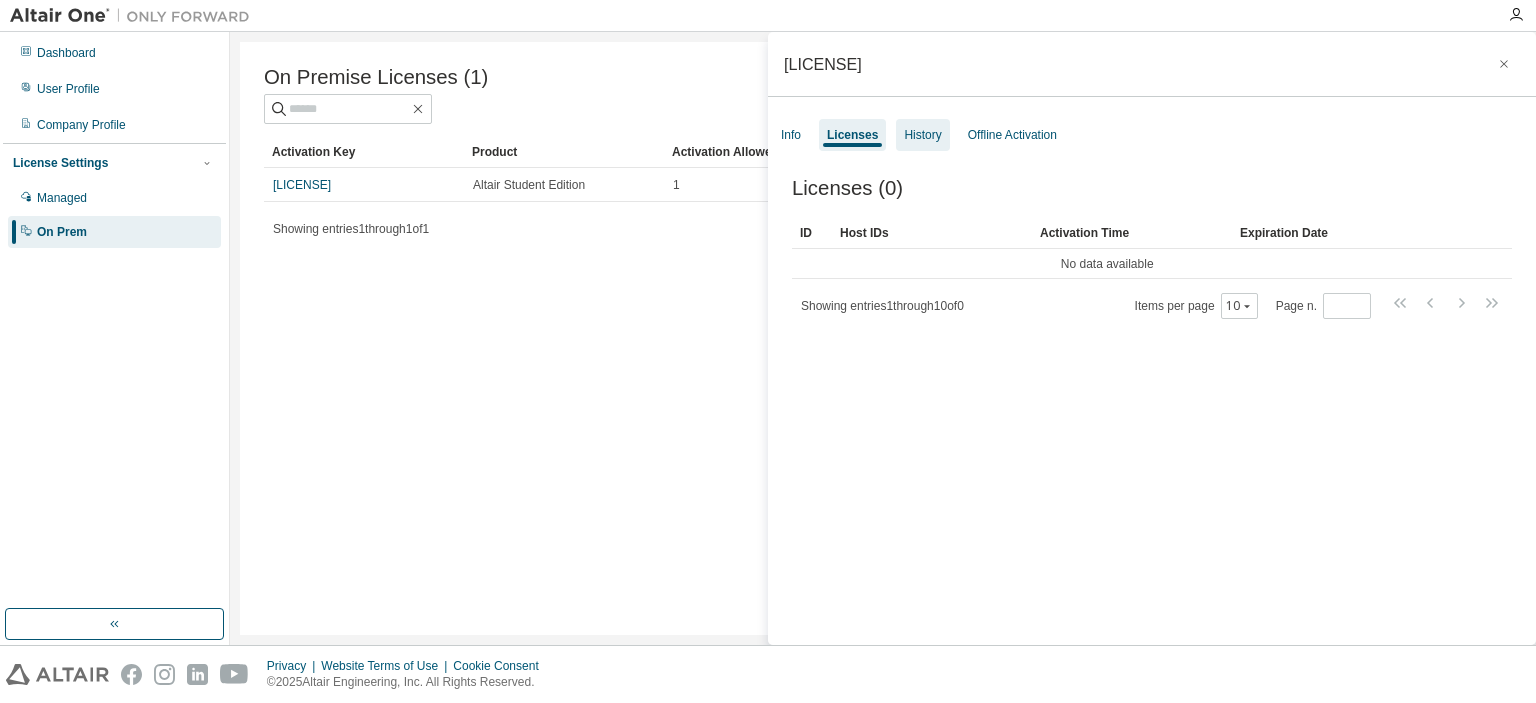 click on "History" at bounding box center [922, 135] 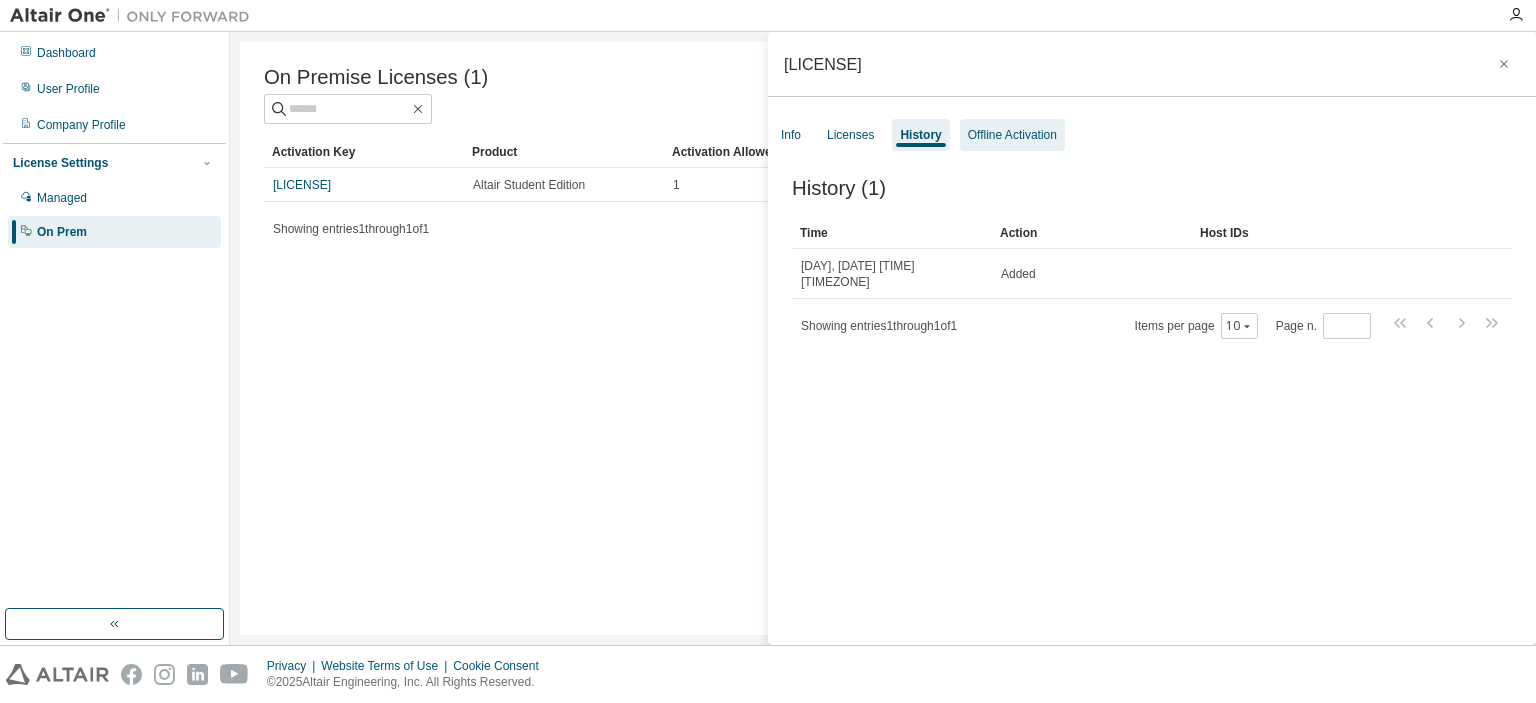 click on "Offline Activation" at bounding box center [1012, 135] 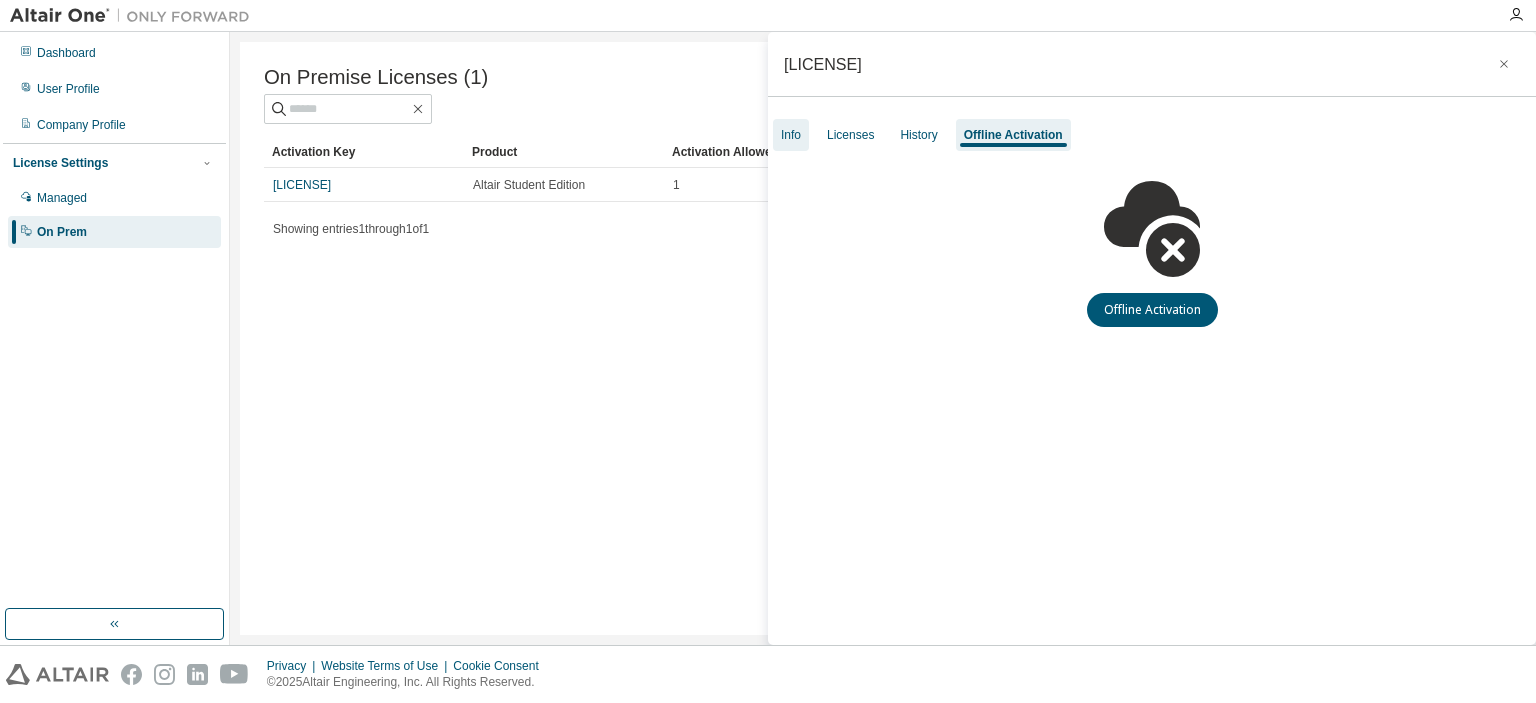 click on "Info" at bounding box center (791, 135) 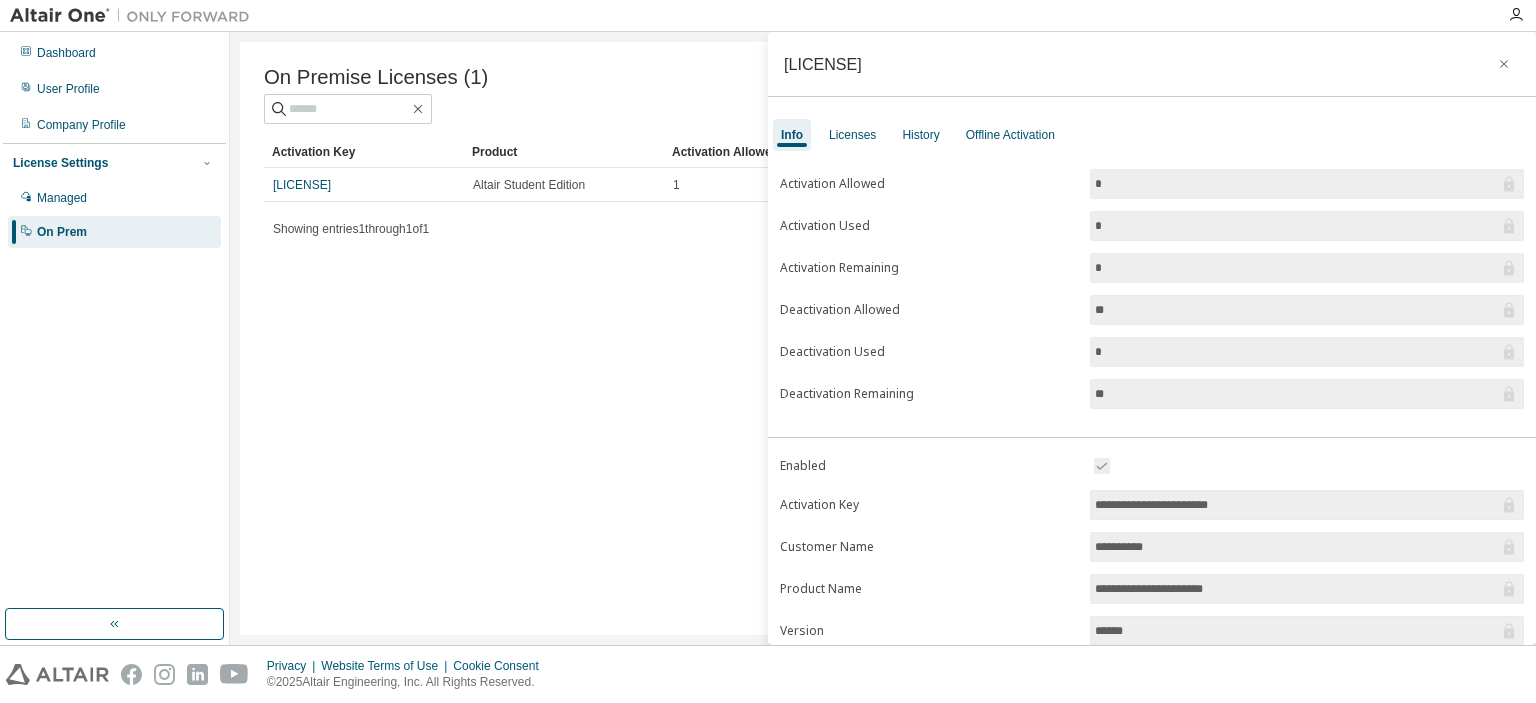 click on "**********" at bounding box center [1297, 505] 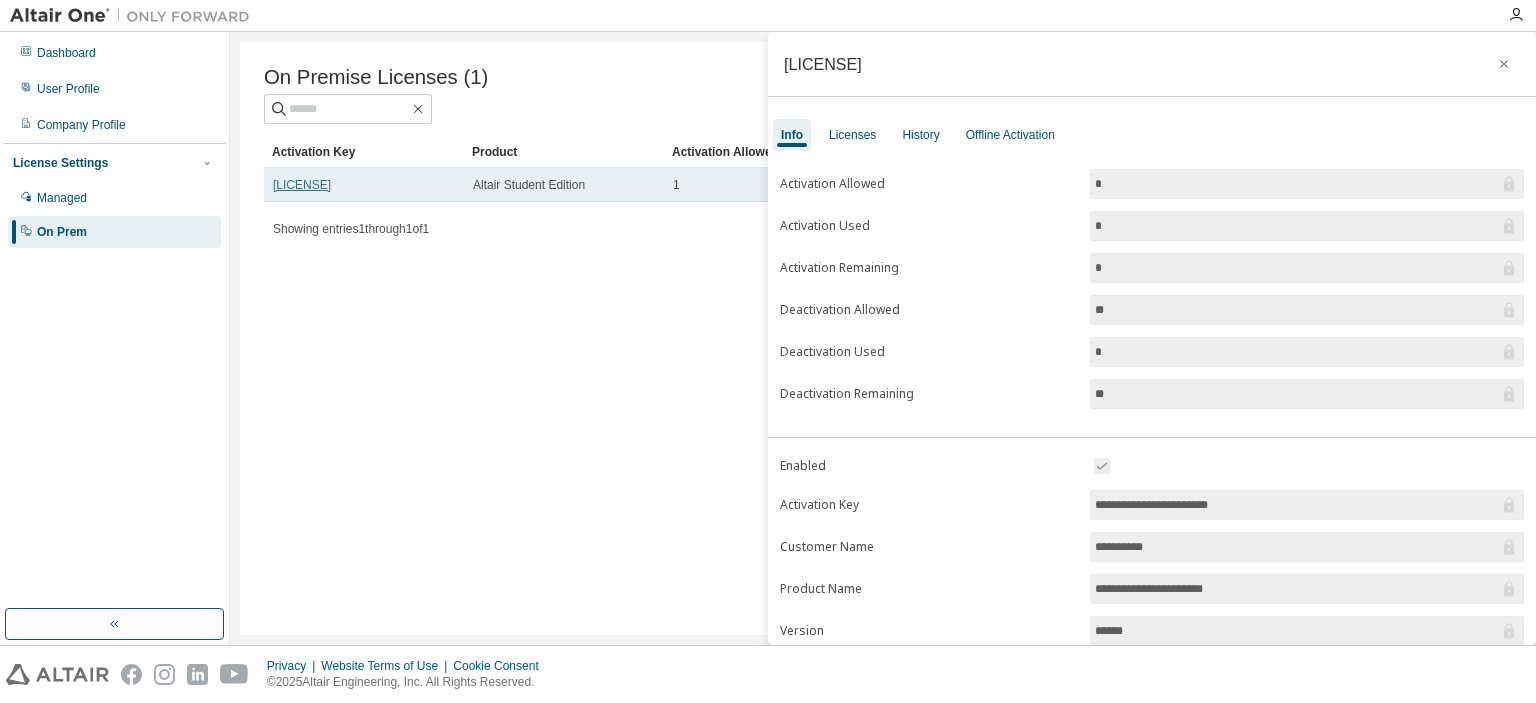 click on "[ACTIVATION_KEY]" at bounding box center [302, 185] 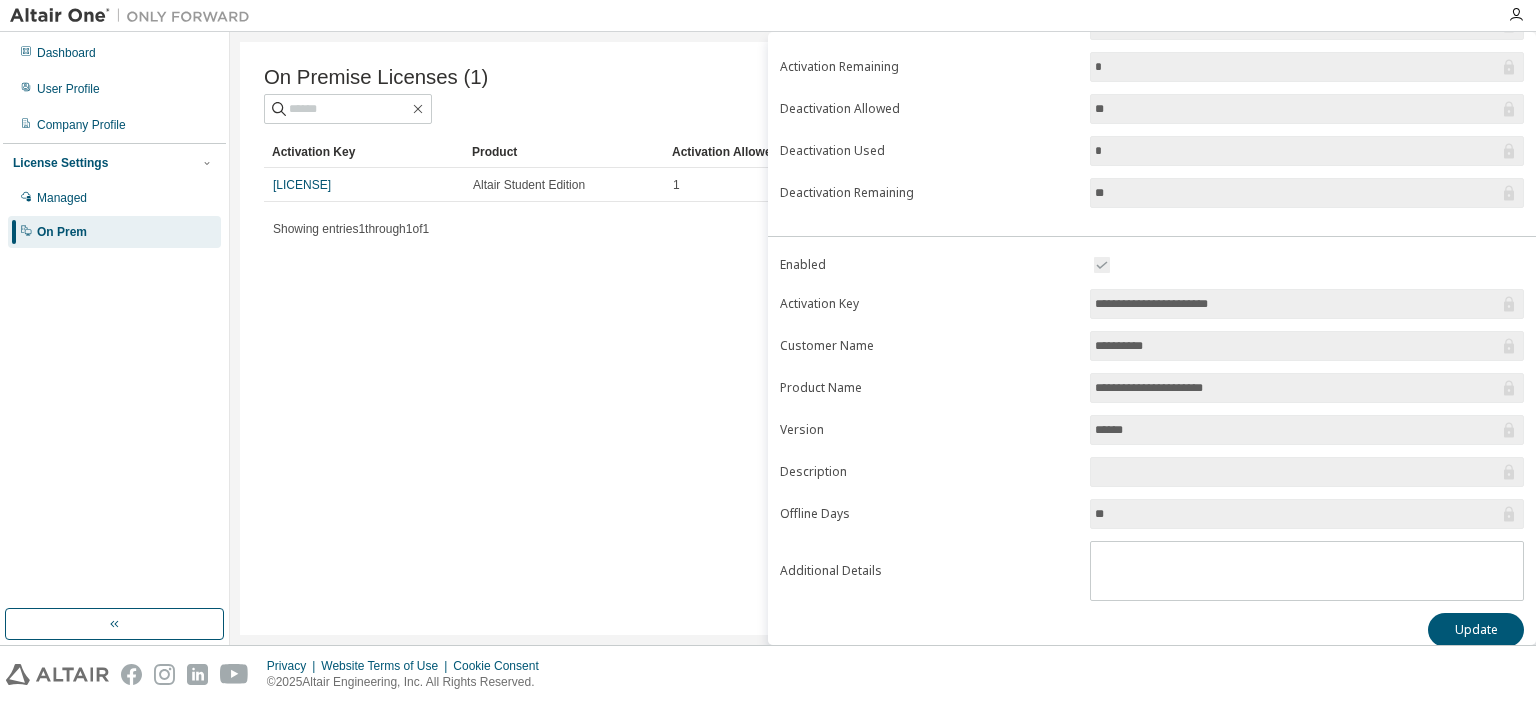 scroll, scrollTop: 212, scrollLeft: 0, axis: vertical 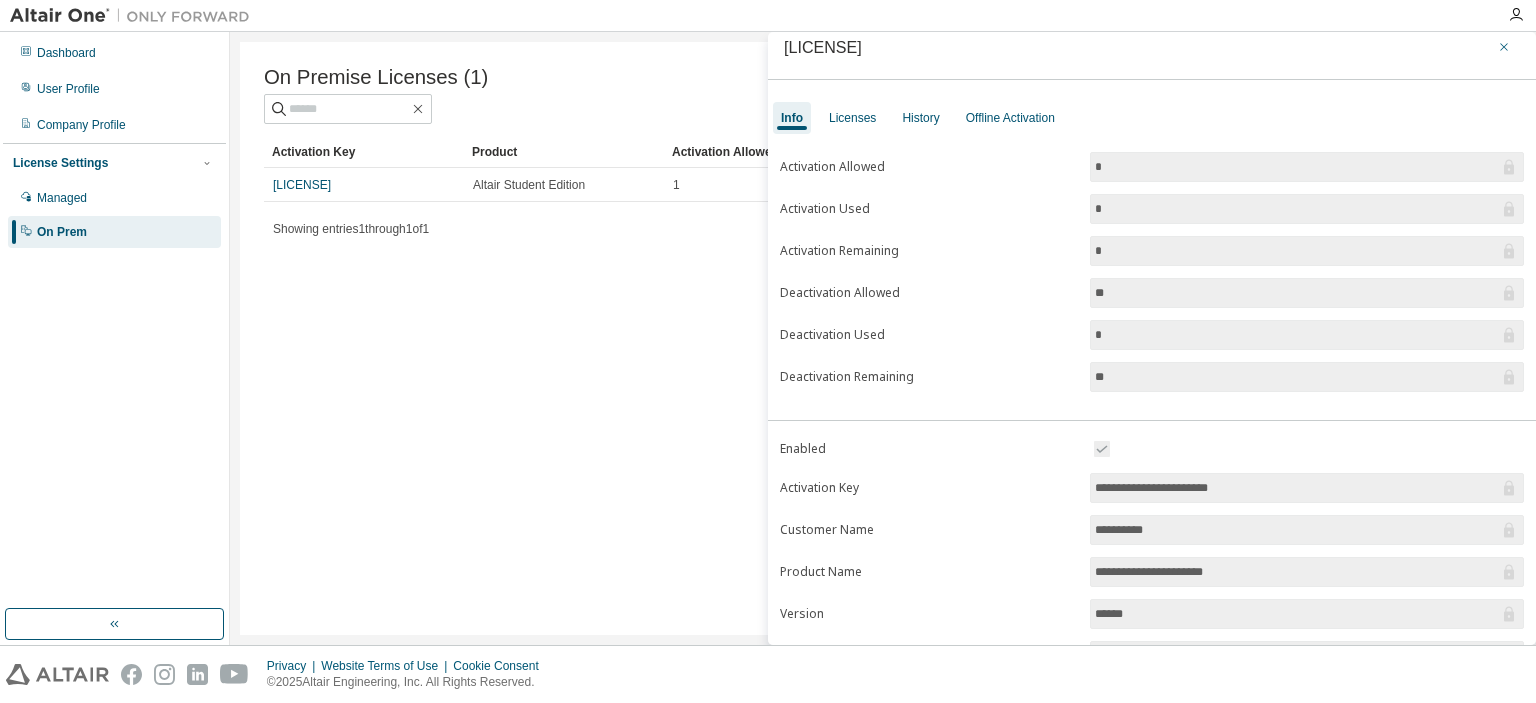 click 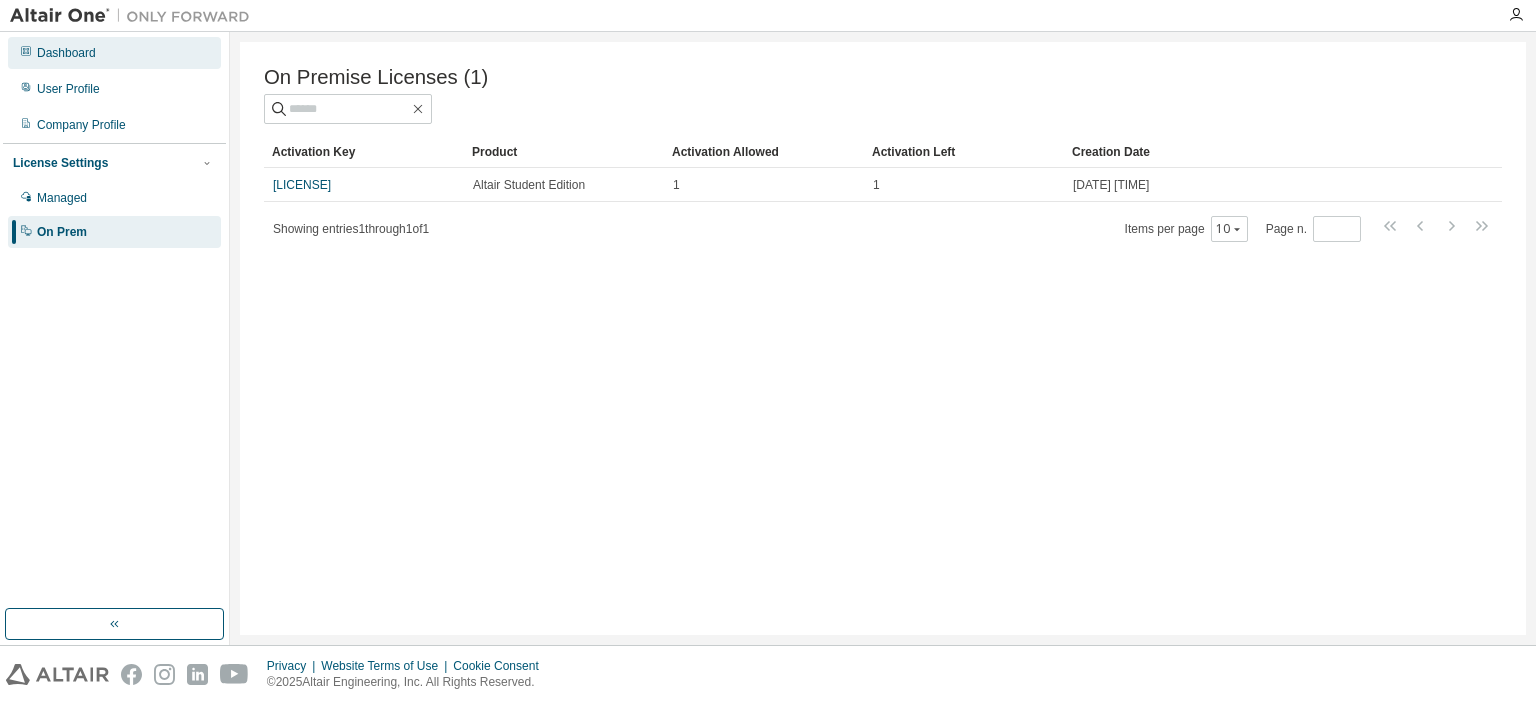 click on "Dashboard" at bounding box center (66, 53) 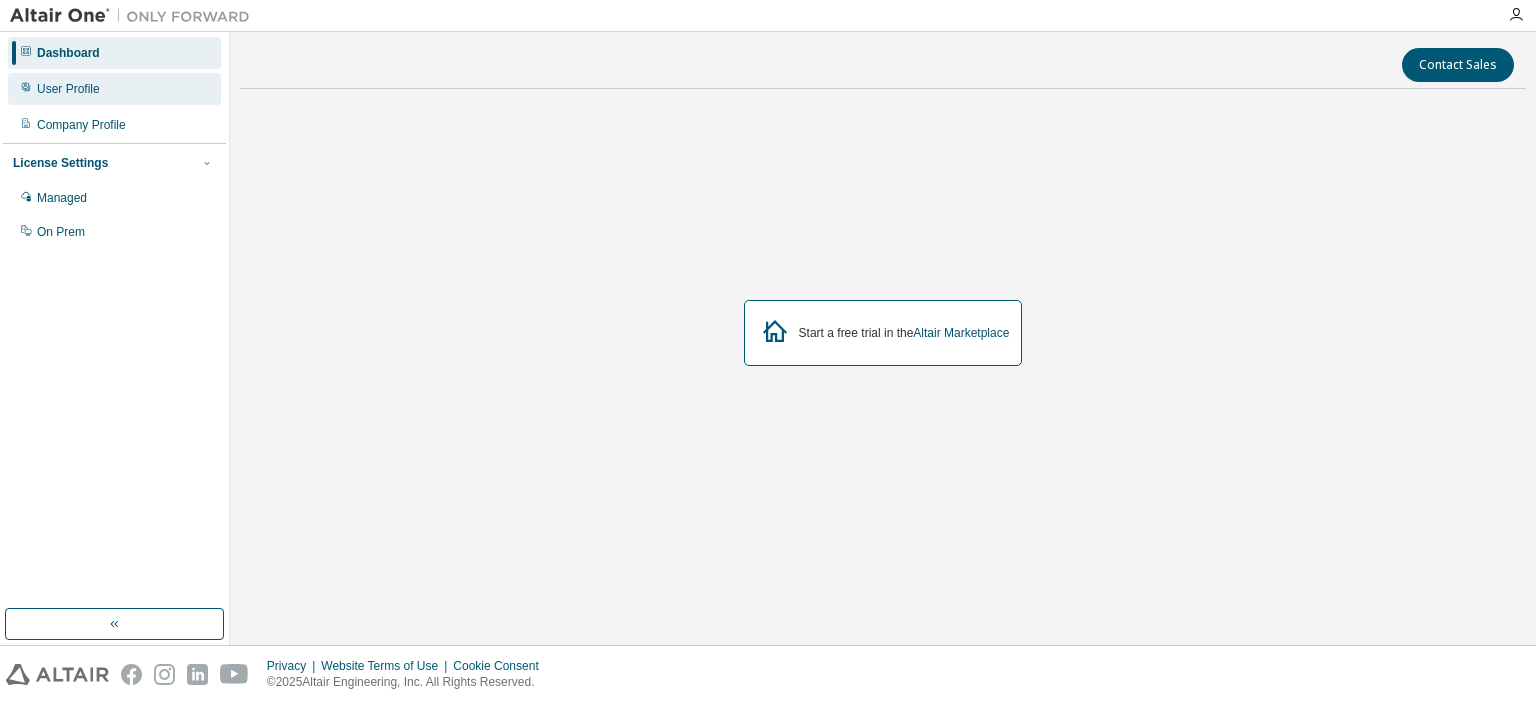 click on "User Profile" at bounding box center (68, 89) 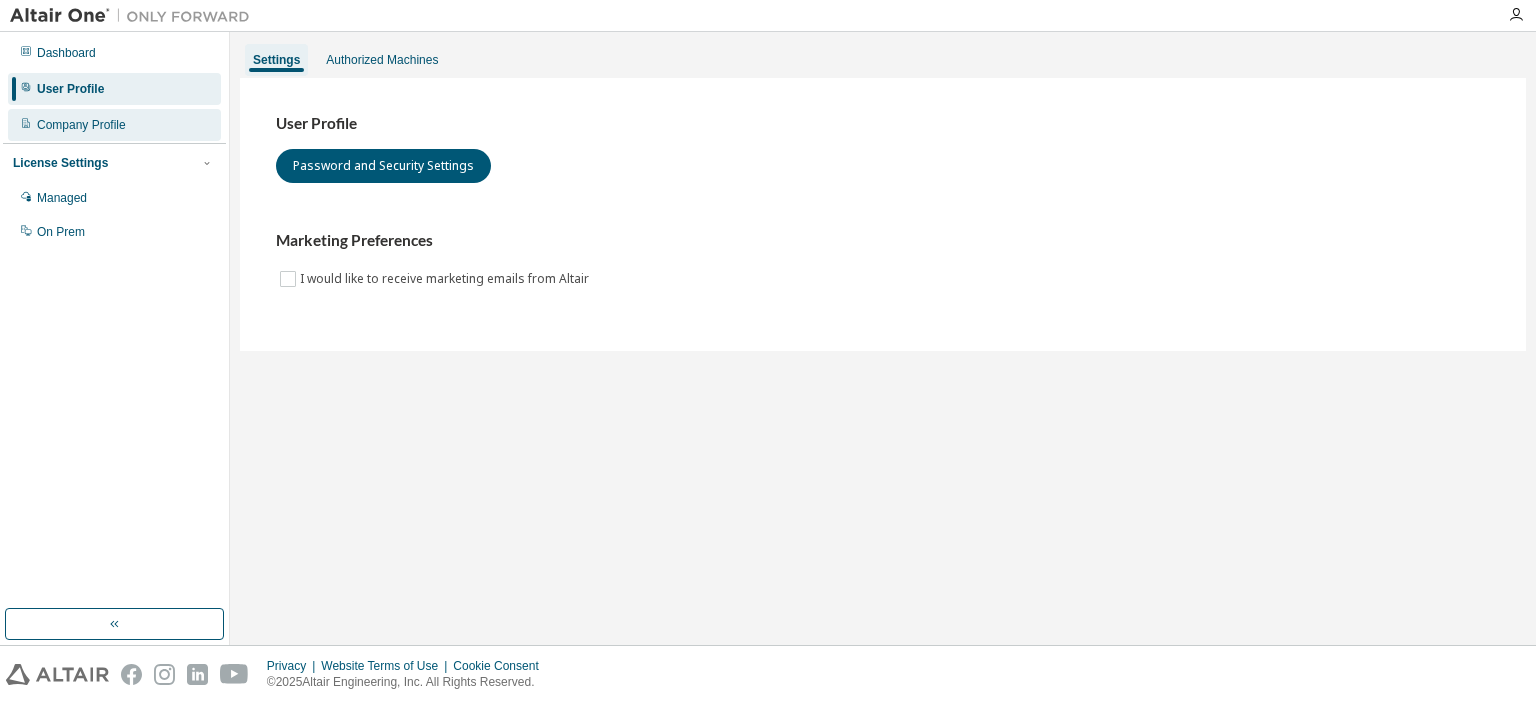 click on "Company Profile" at bounding box center [81, 125] 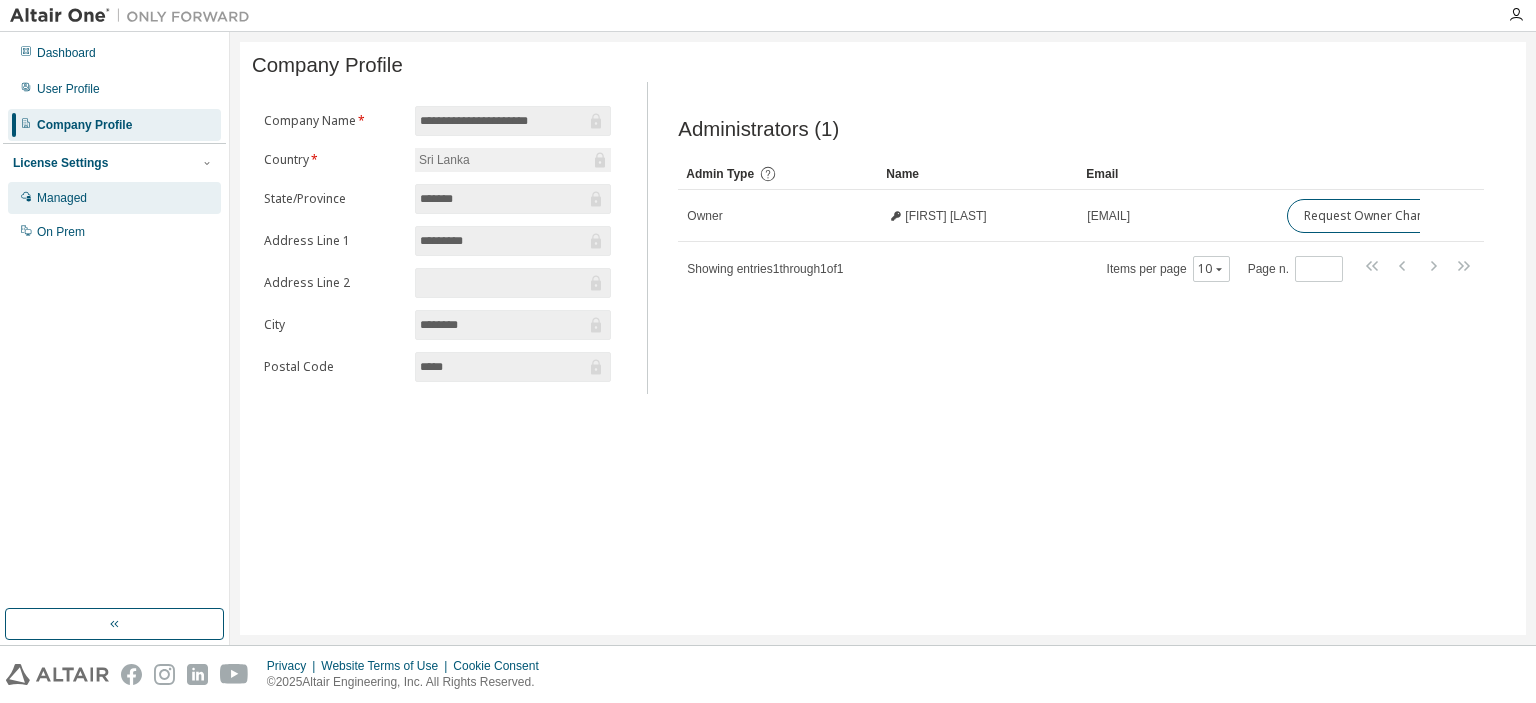click on "Managed" at bounding box center (62, 198) 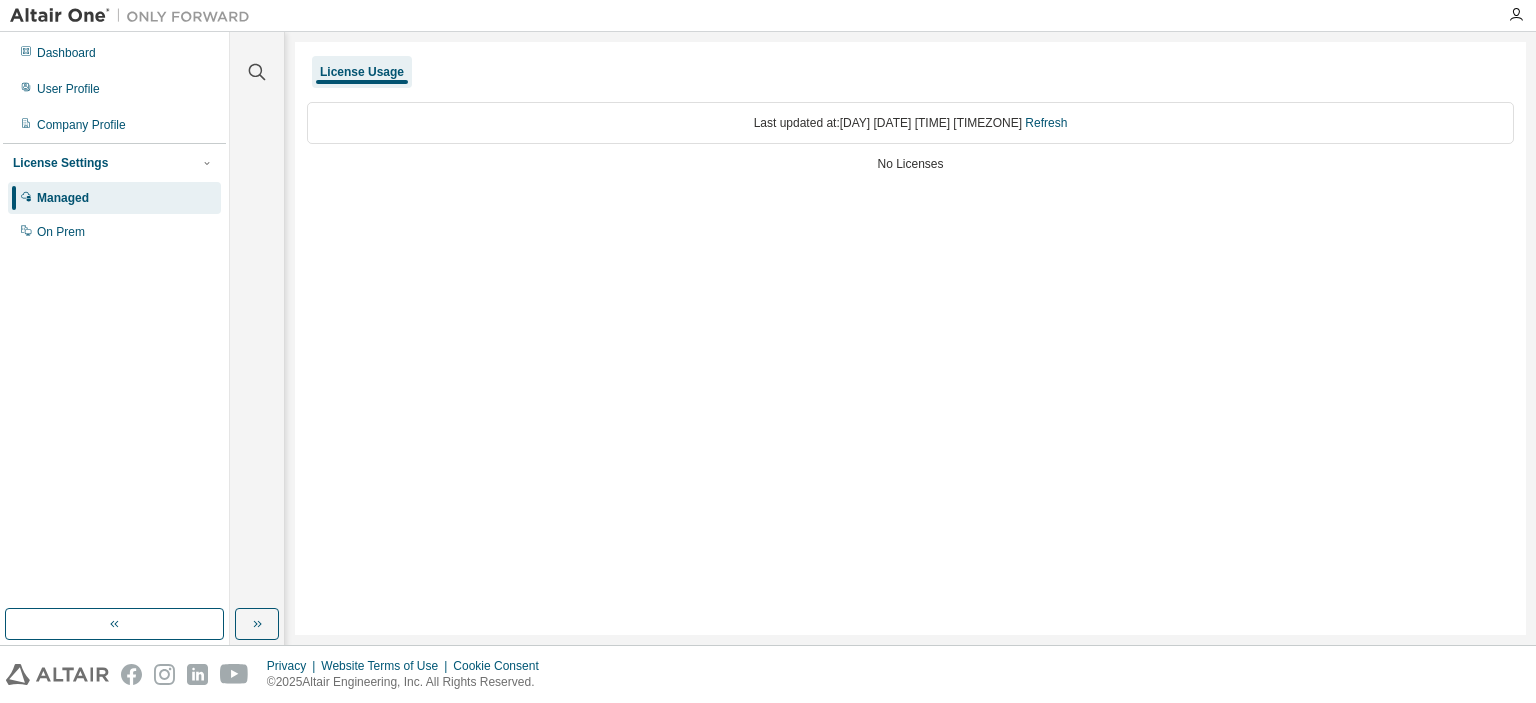 click on "License Usage" at bounding box center (362, 72) 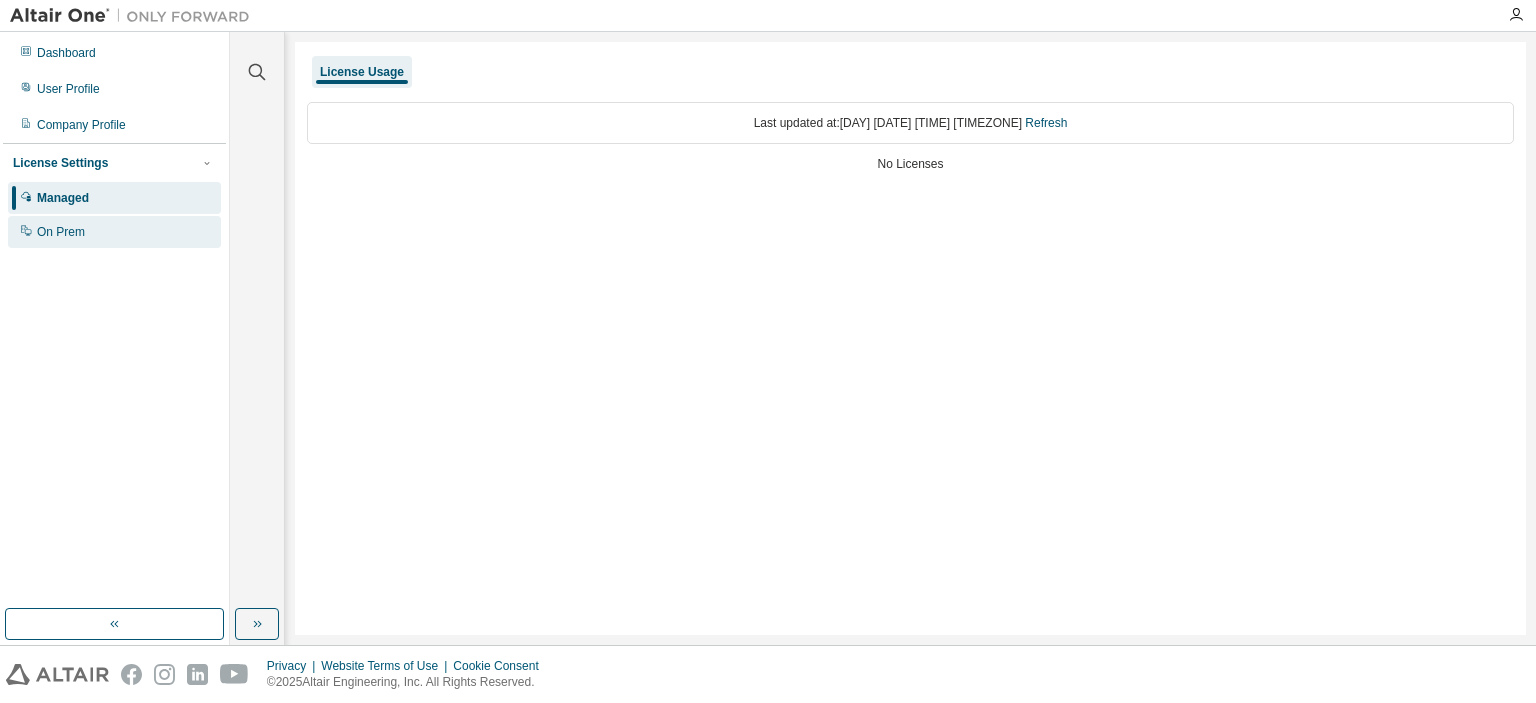 click on "On Prem" at bounding box center [114, 232] 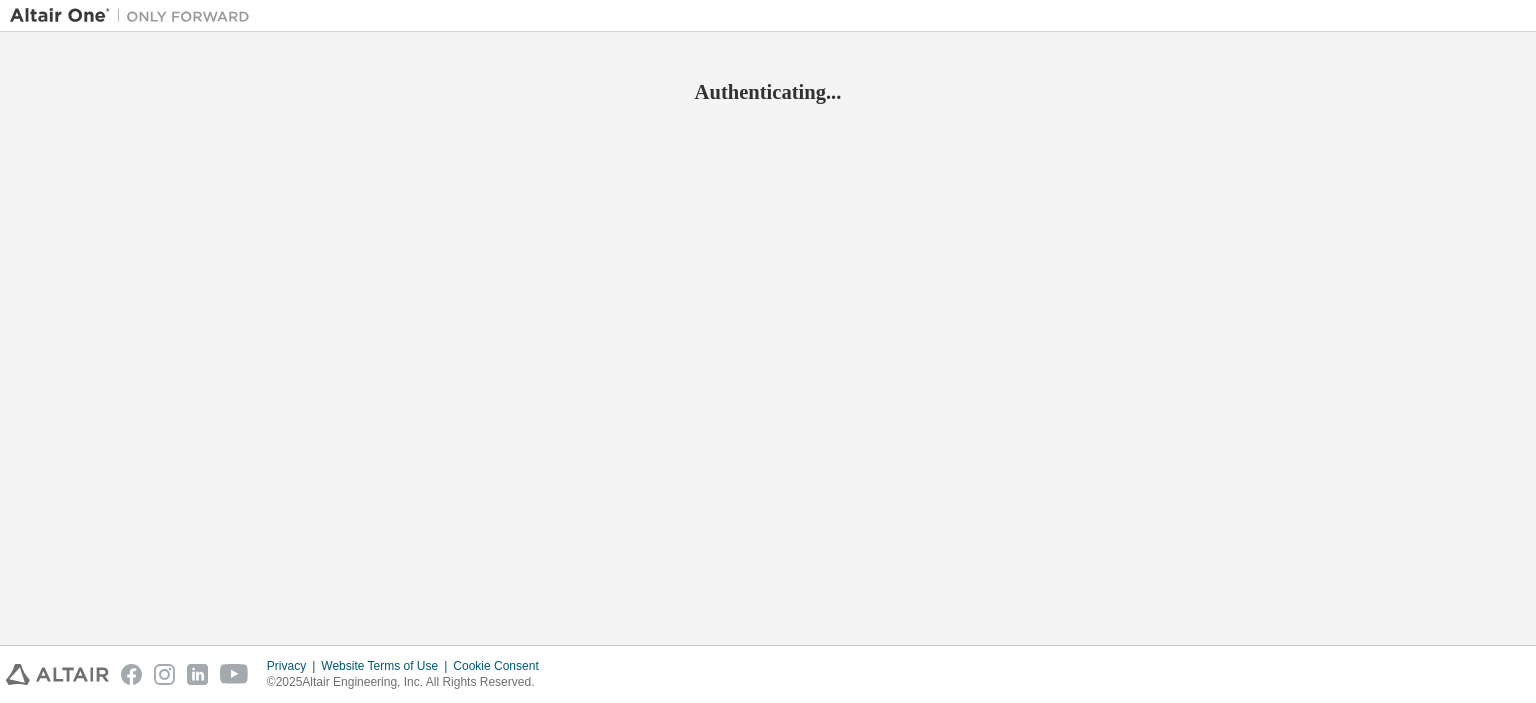 scroll, scrollTop: 0, scrollLeft: 0, axis: both 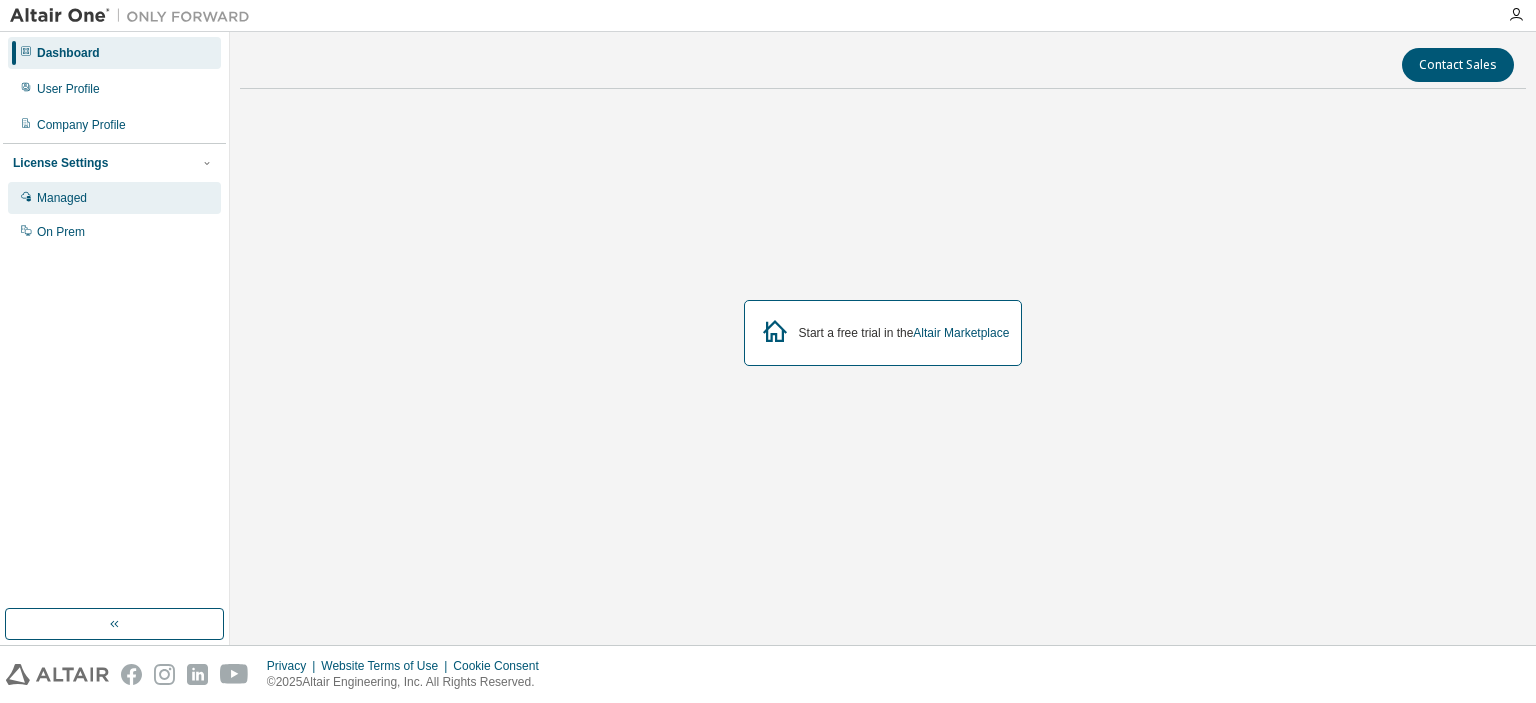 click on "Managed" at bounding box center [62, 198] 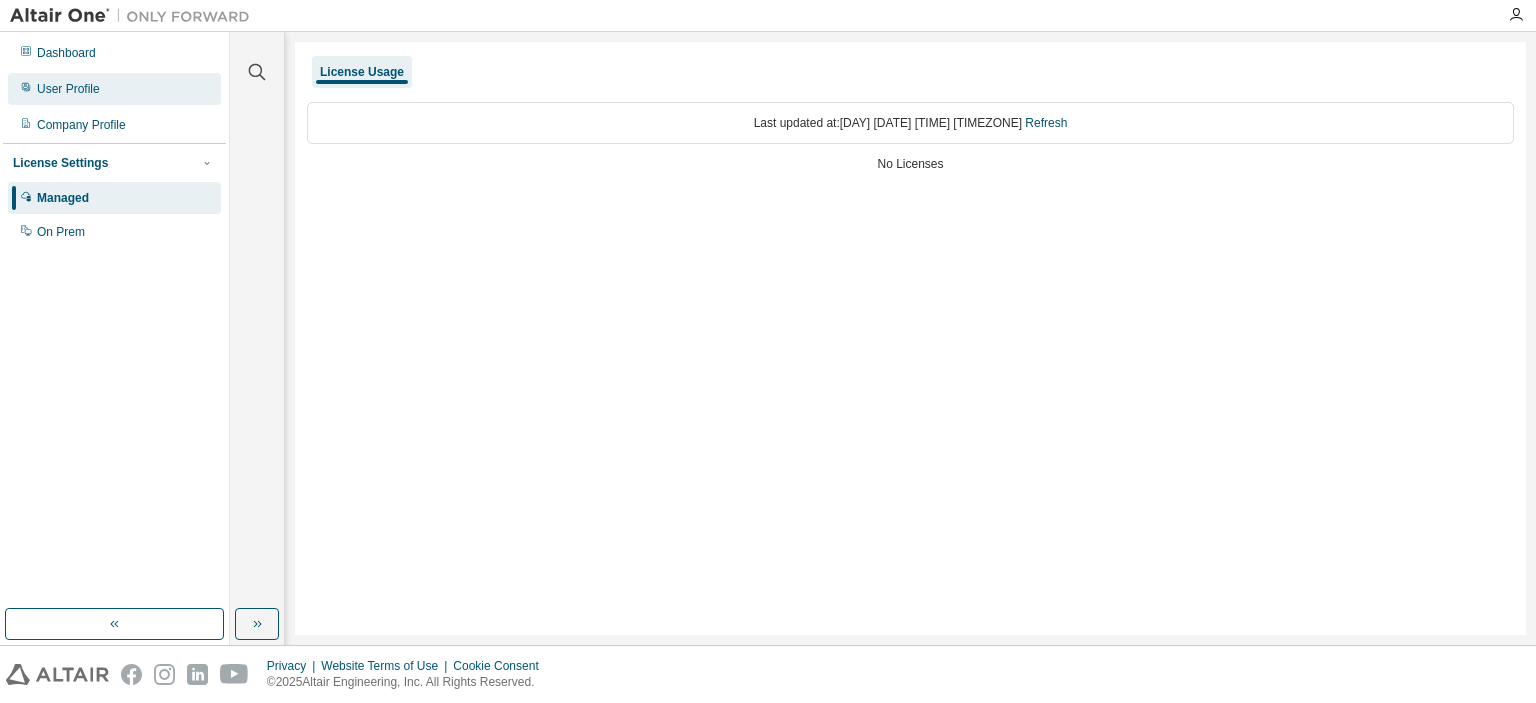click on "User Profile" at bounding box center (114, 89) 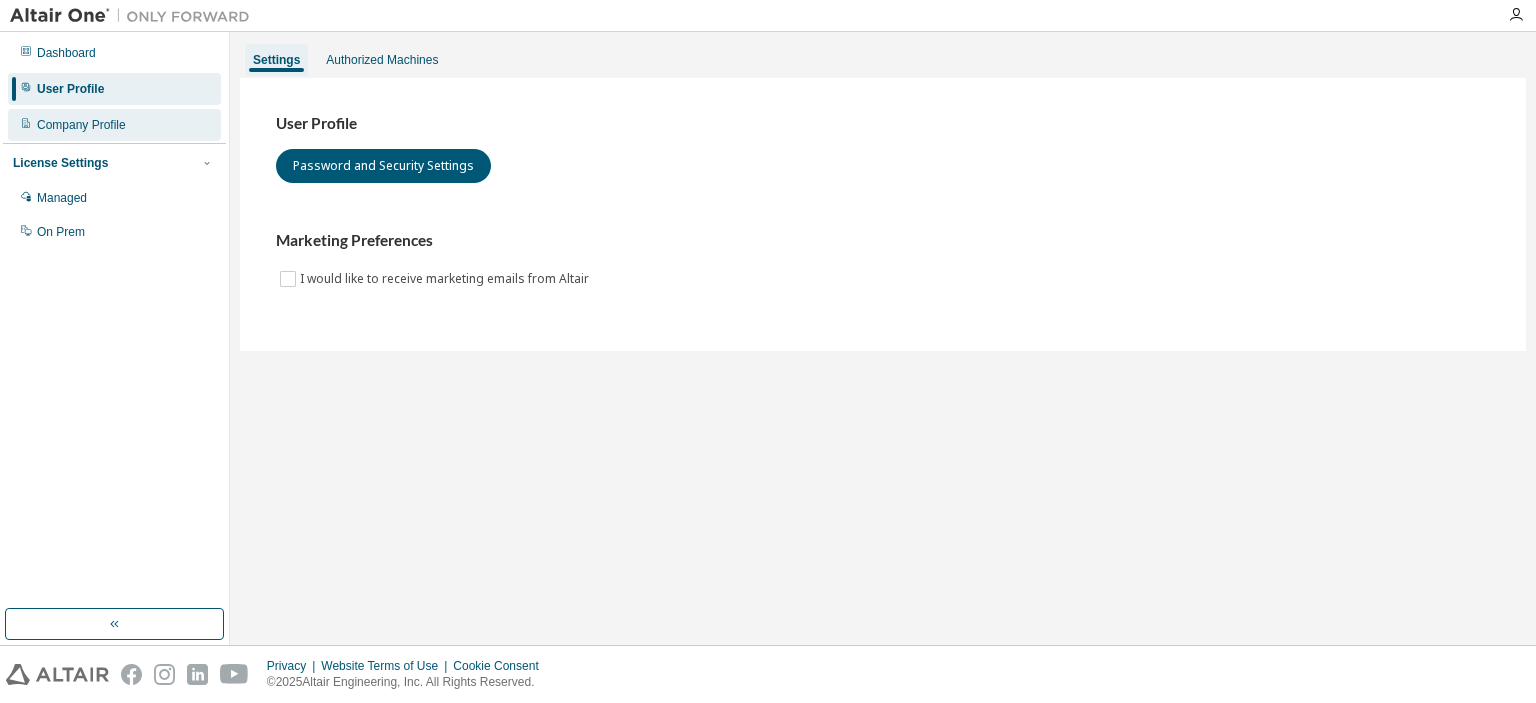 click on "Company Profile" at bounding box center (81, 125) 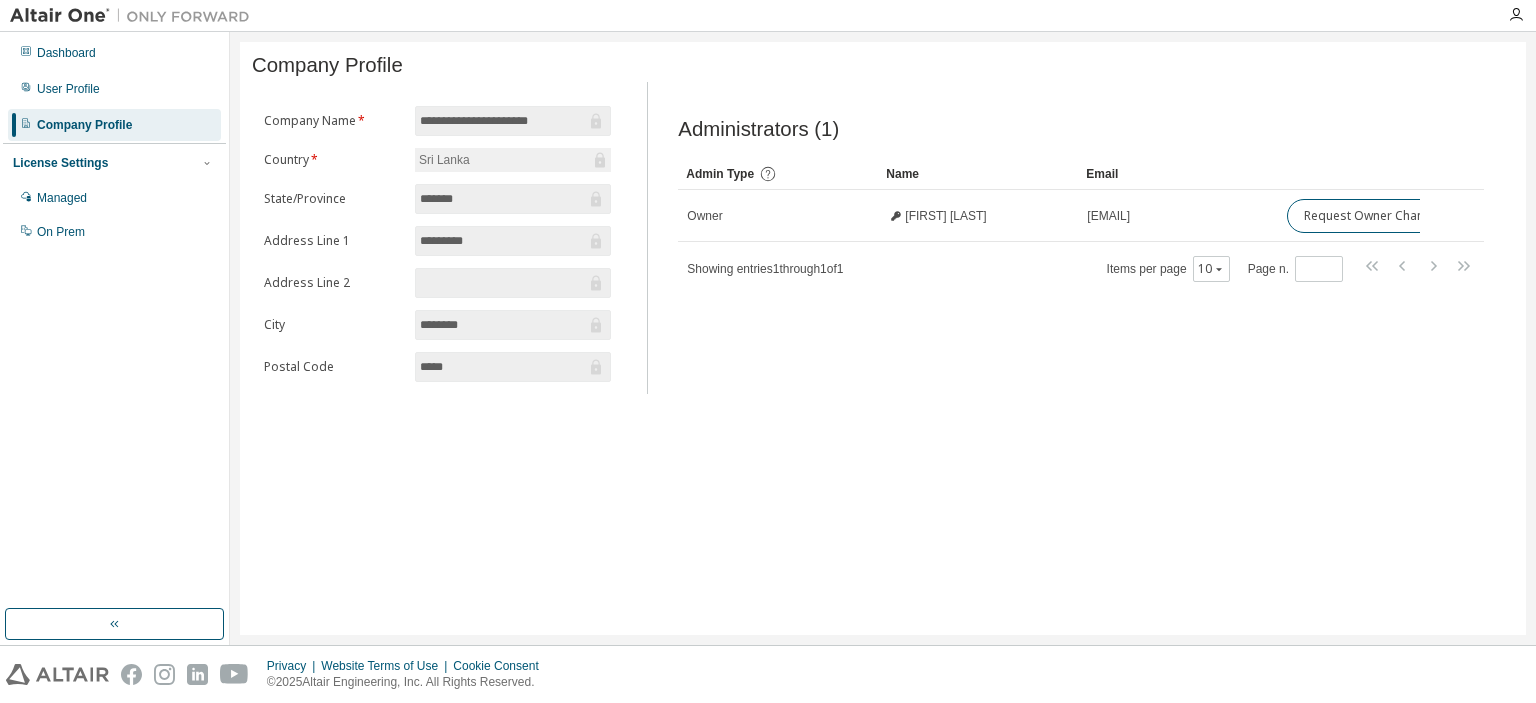 click on "License Settings" at bounding box center (60, 163) 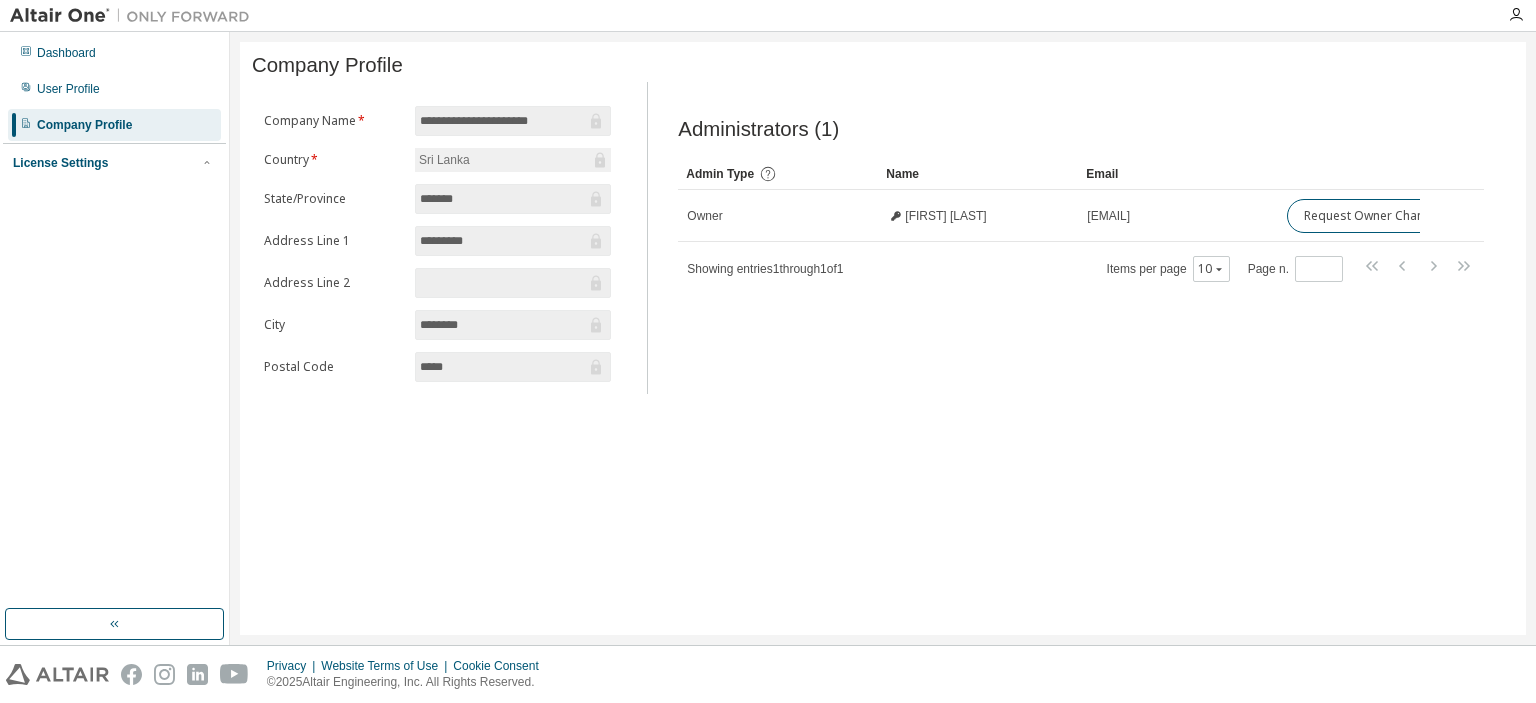 click on "License Settings" at bounding box center (60, 163) 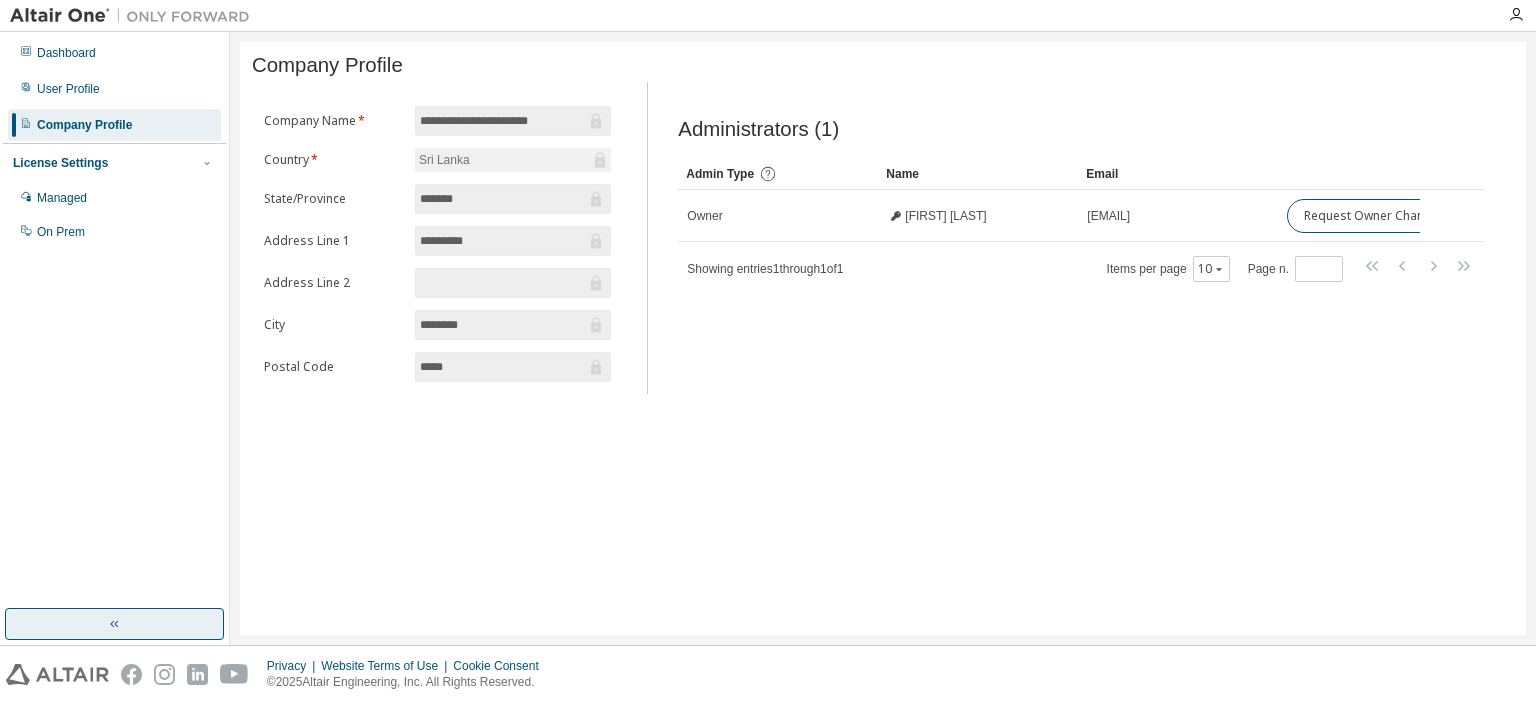 click at bounding box center [114, 624] 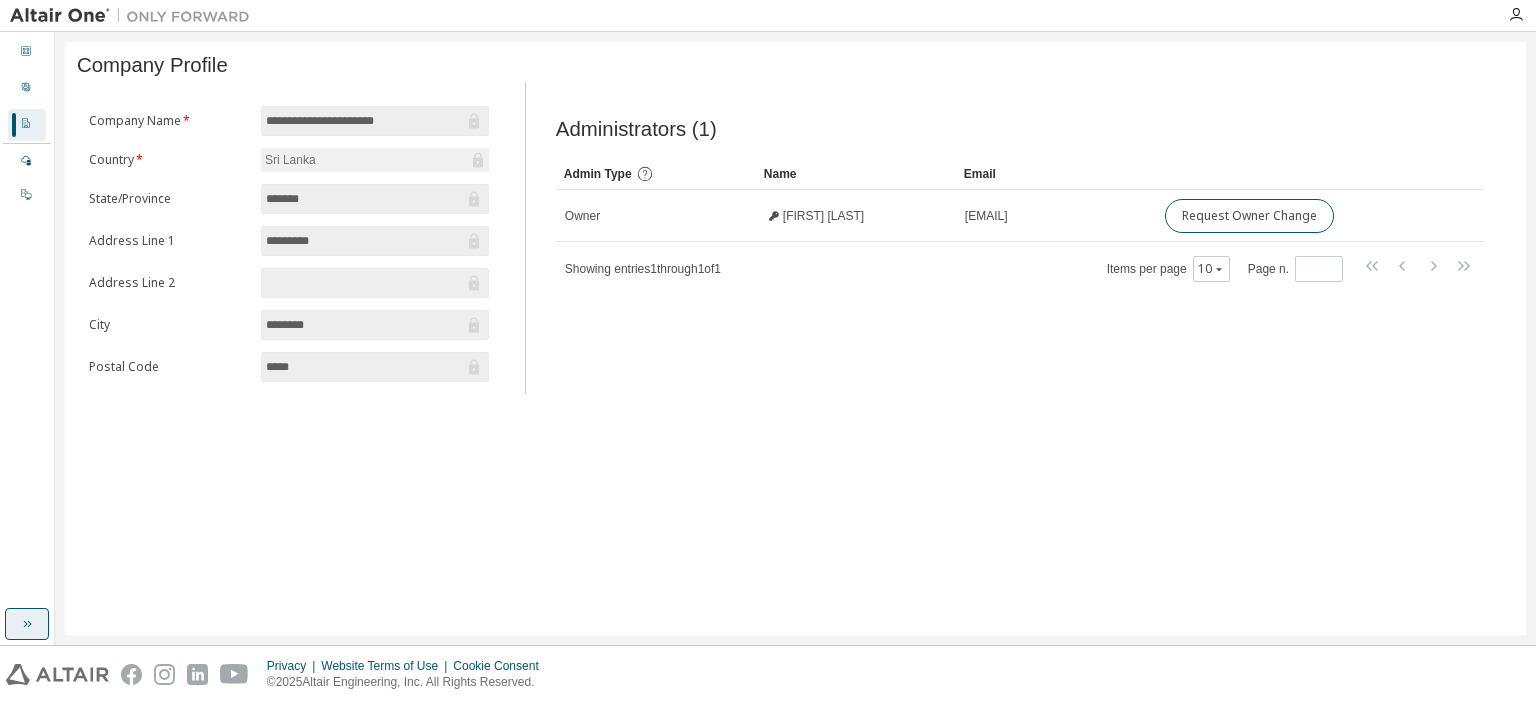 click 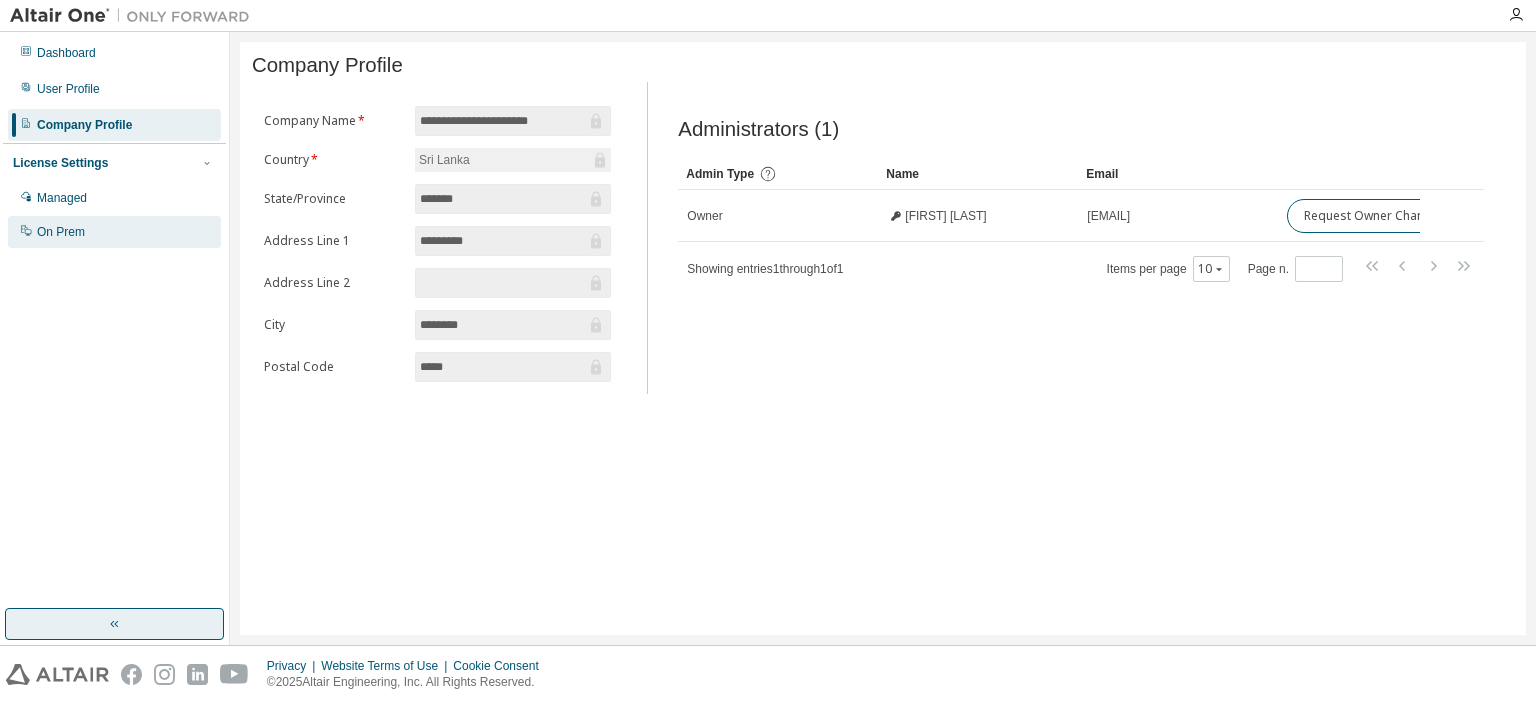 click on "On Prem" at bounding box center [61, 232] 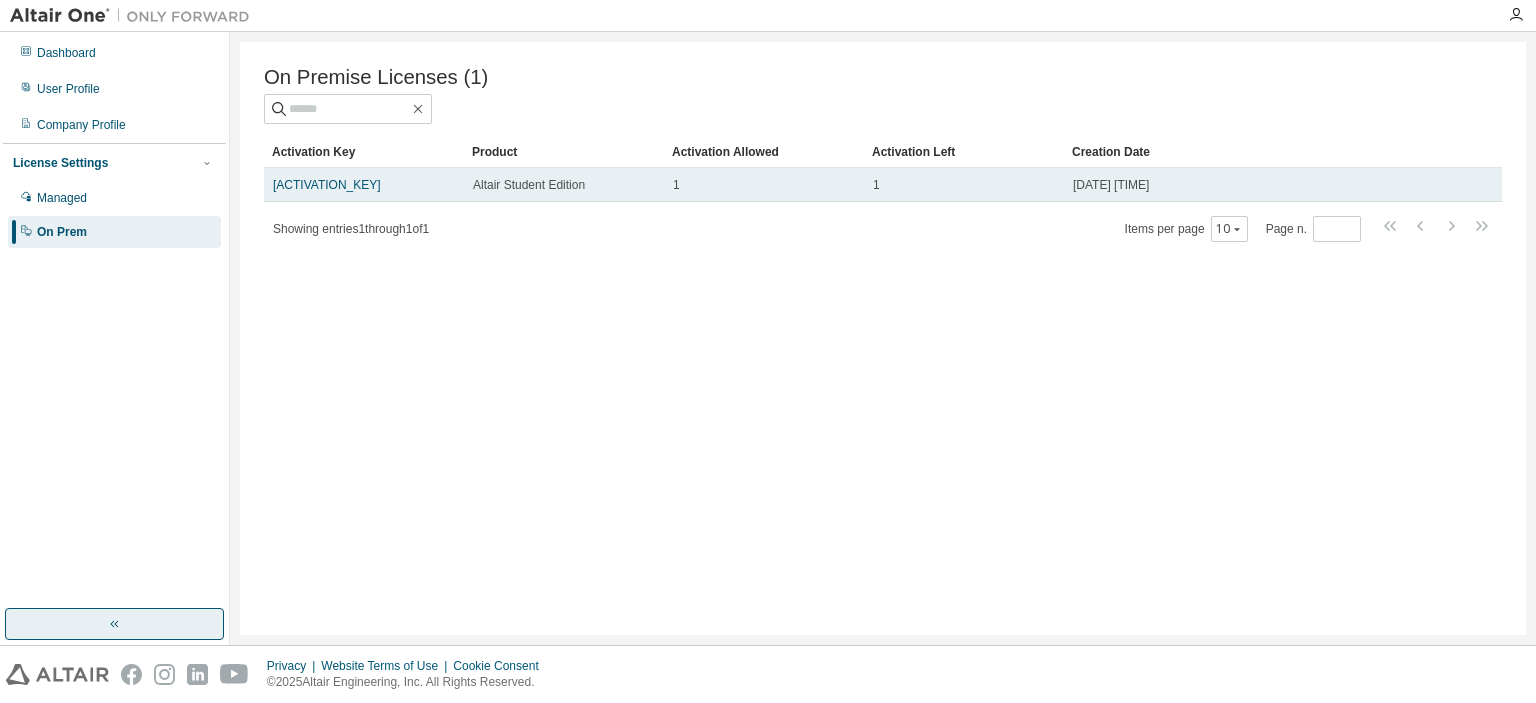 click on "Altair Student Edition" at bounding box center [529, 185] 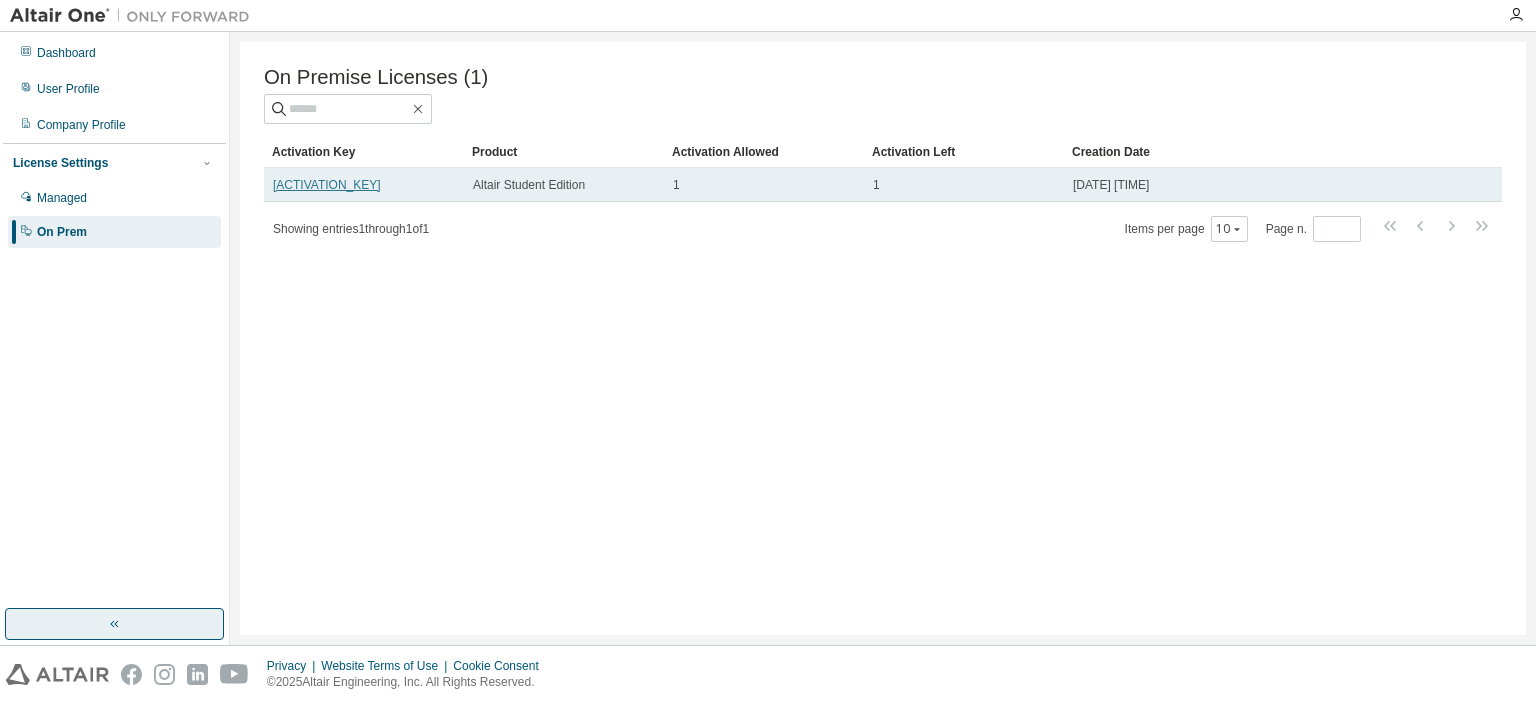 click on "[ACTIVATION_KEY]" at bounding box center (327, 185) 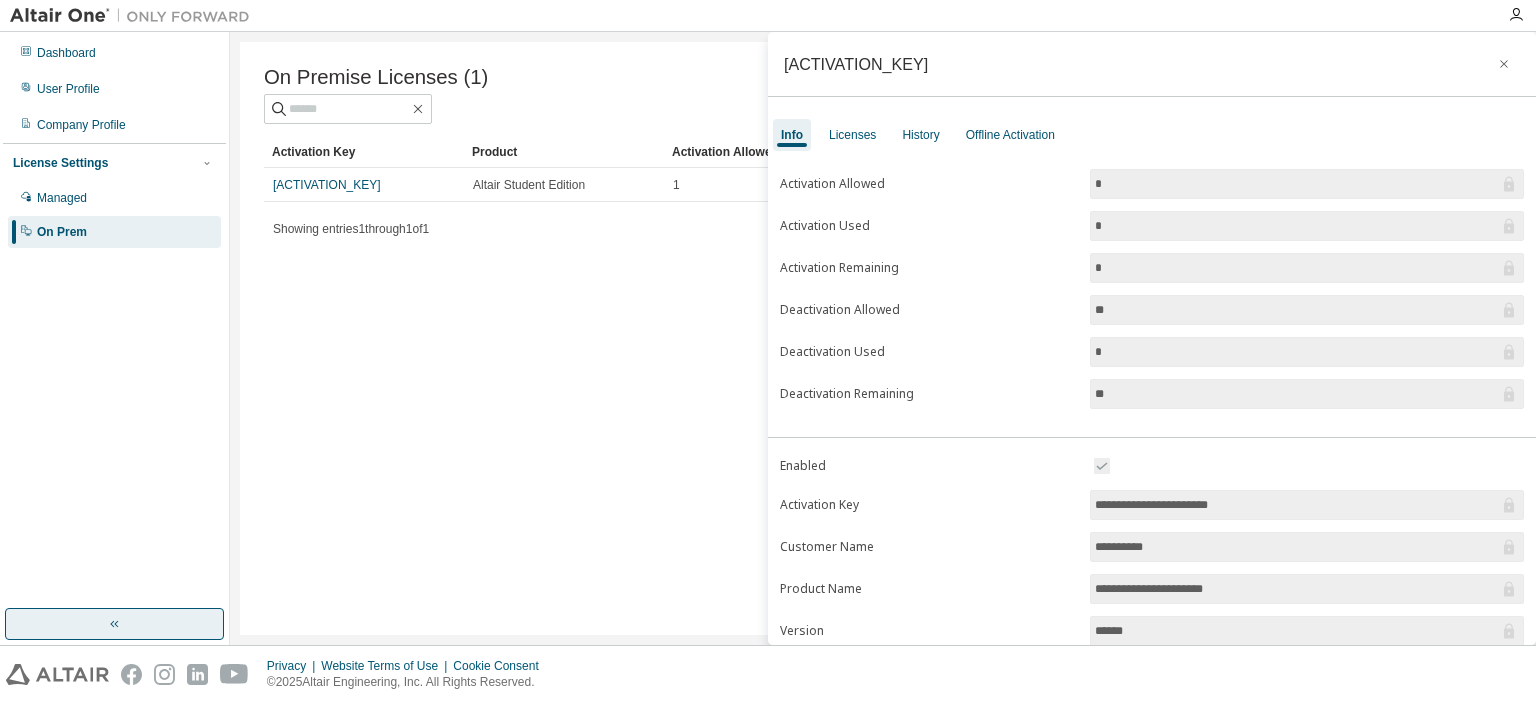 click on "On Premise Licenses (1) Clear Load Save Save As Field Operator Value Select filter Select operand Add criteria Search Activation Key Product Activation Allowed Activation Left Creation Date [ACTIVATION_KEY] Altair Student Edition 1 1 [DATE] [TIME] Showing entries  1  through  1  of  1 Items per page 10 Page n. *" at bounding box center [883, 338] 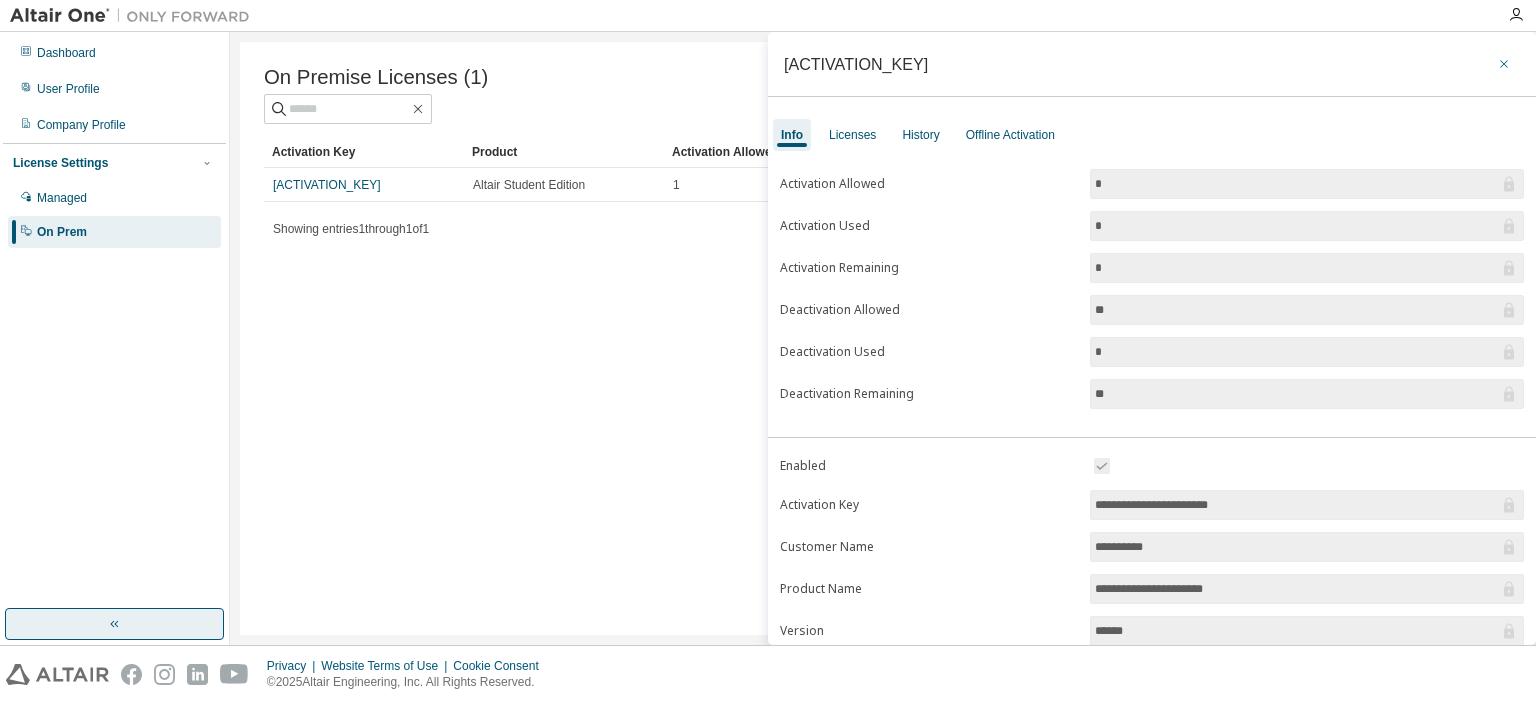 click 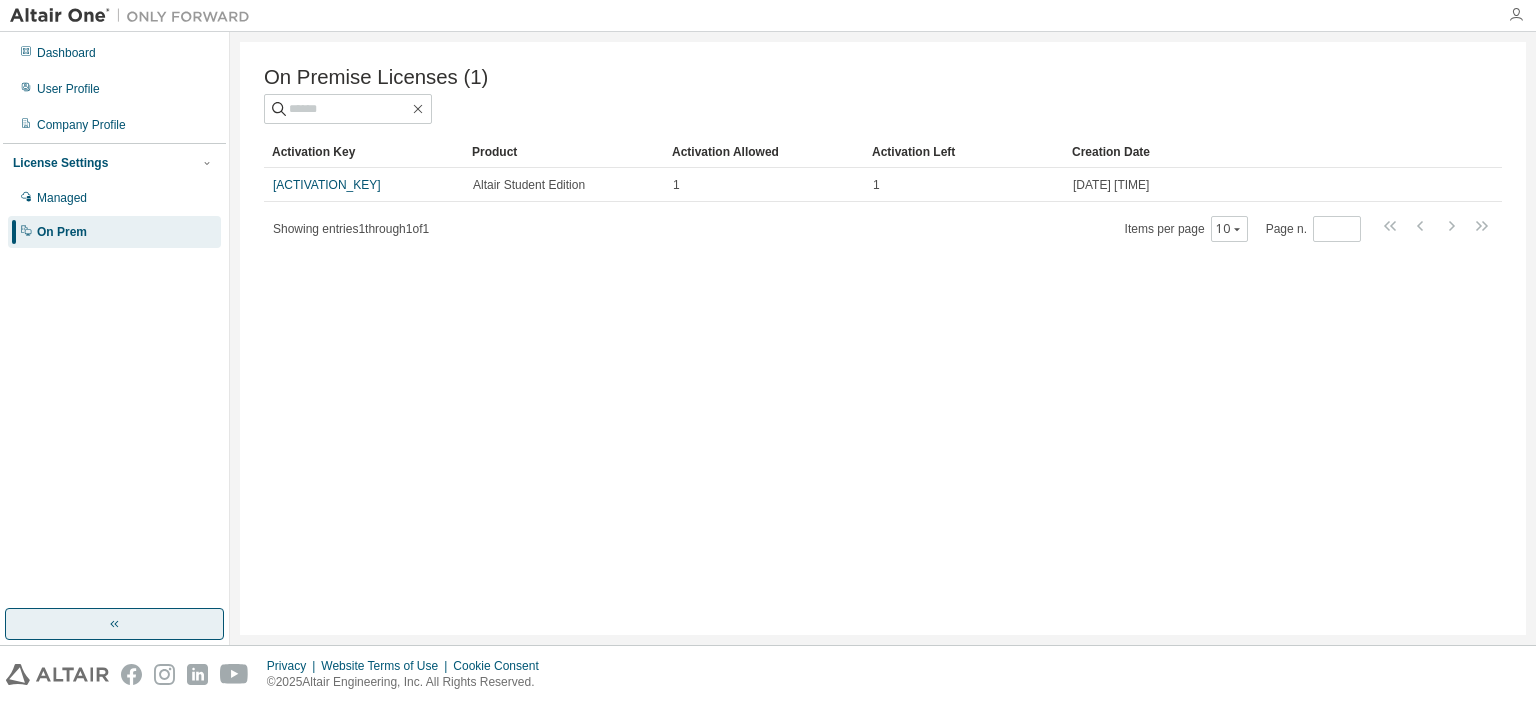 click at bounding box center [1516, 15] 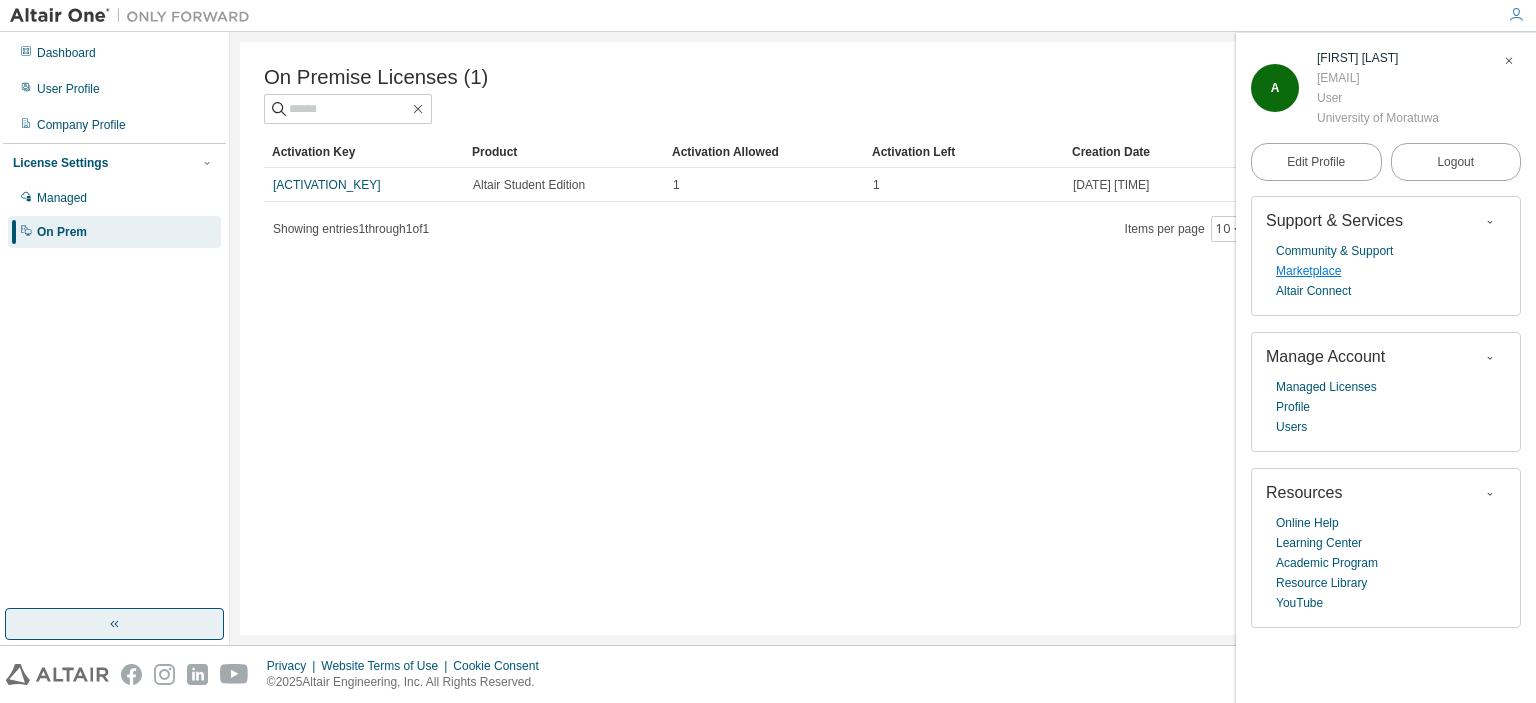 click on "Marketplace" at bounding box center (1308, 271) 